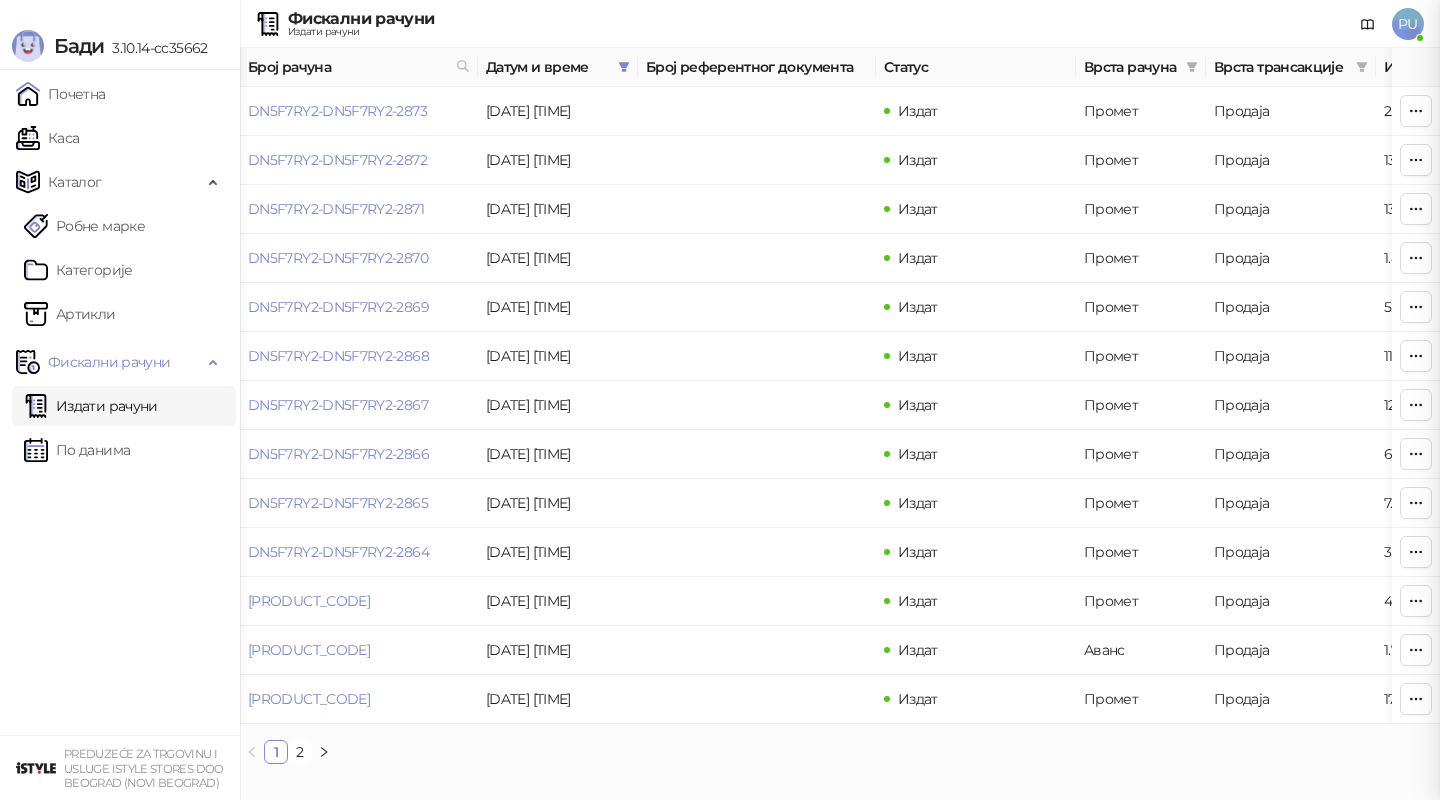scroll, scrollTop: 0, scrollLeft: 0, axis: both 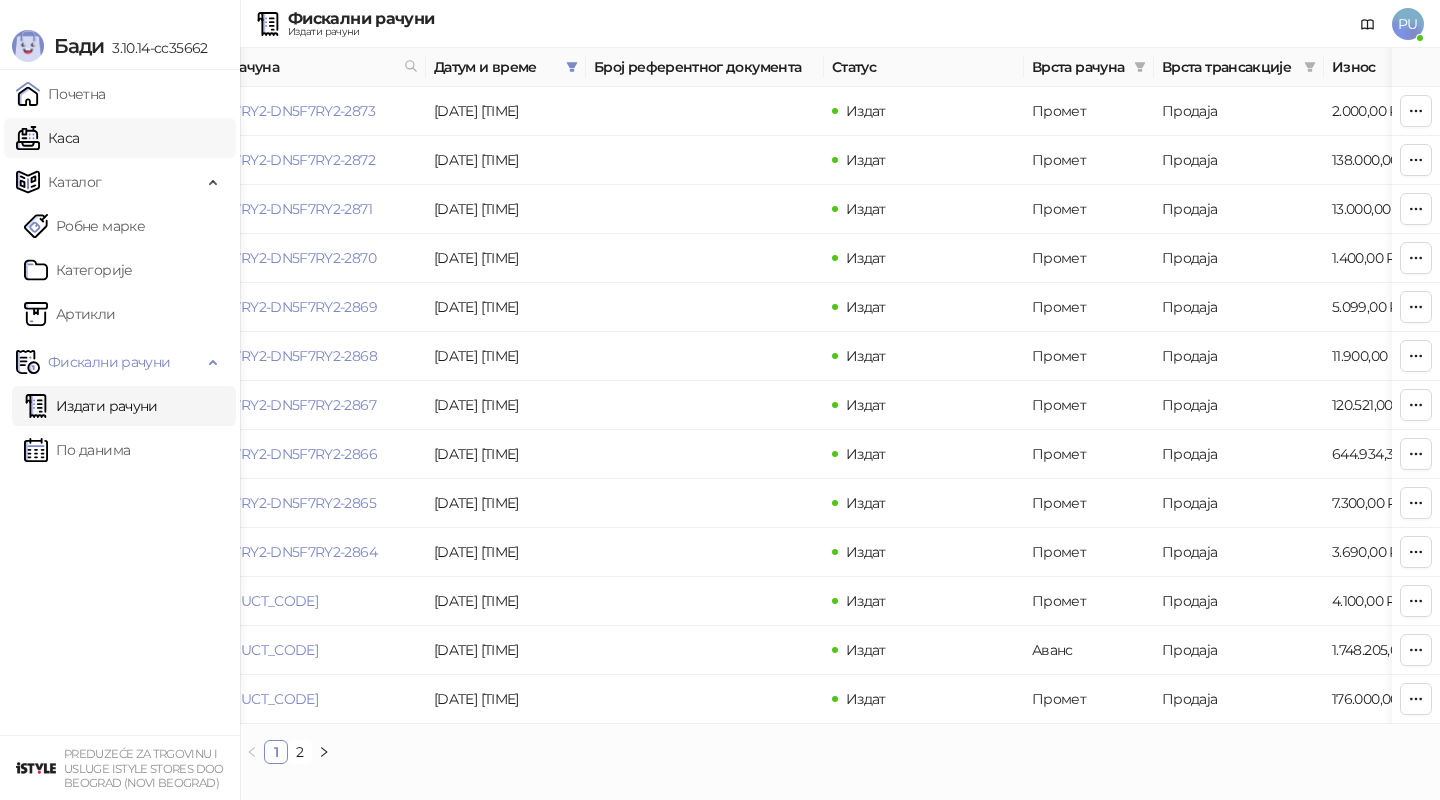 click on "Каса" at bounding box center (47, 138) 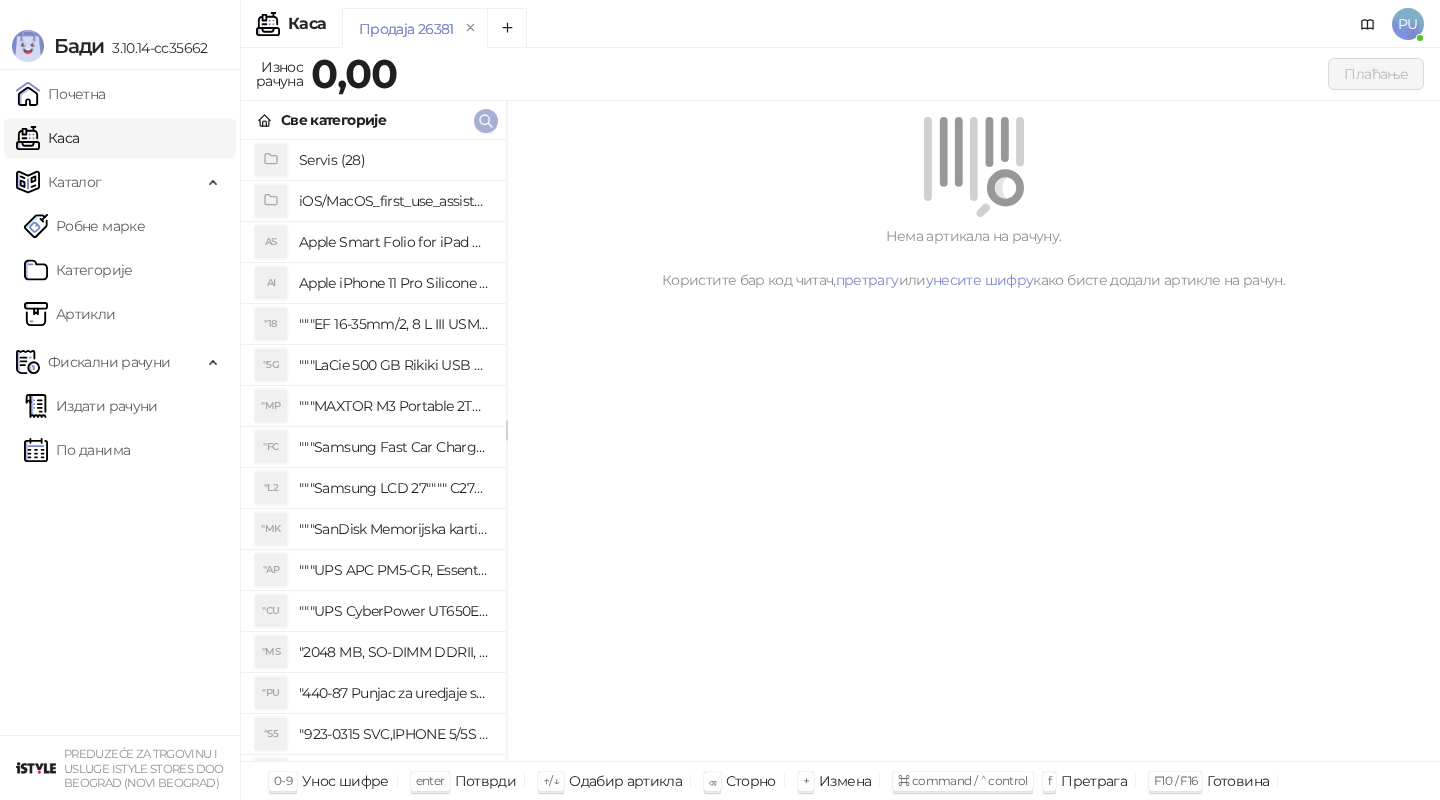 click 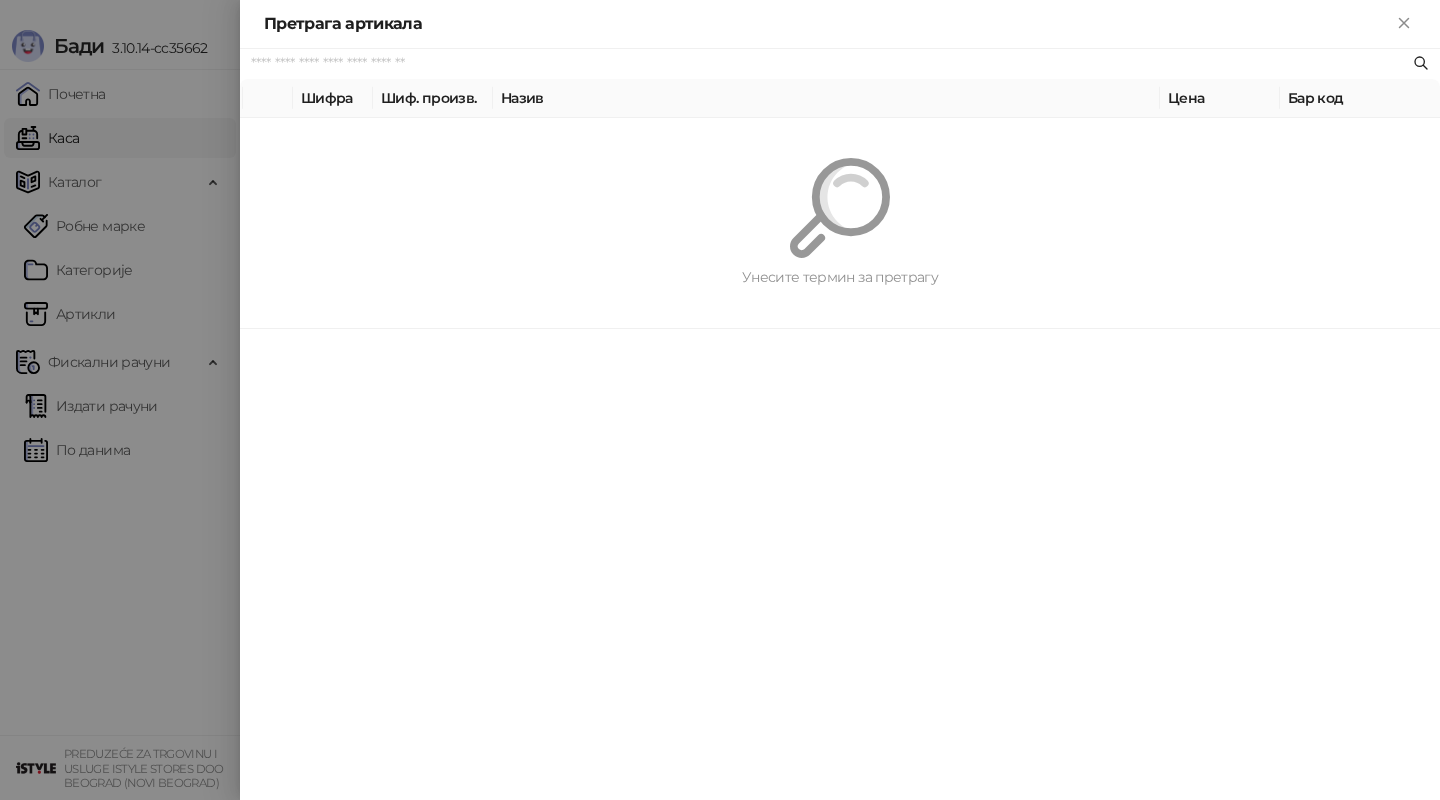 paste on "*********" 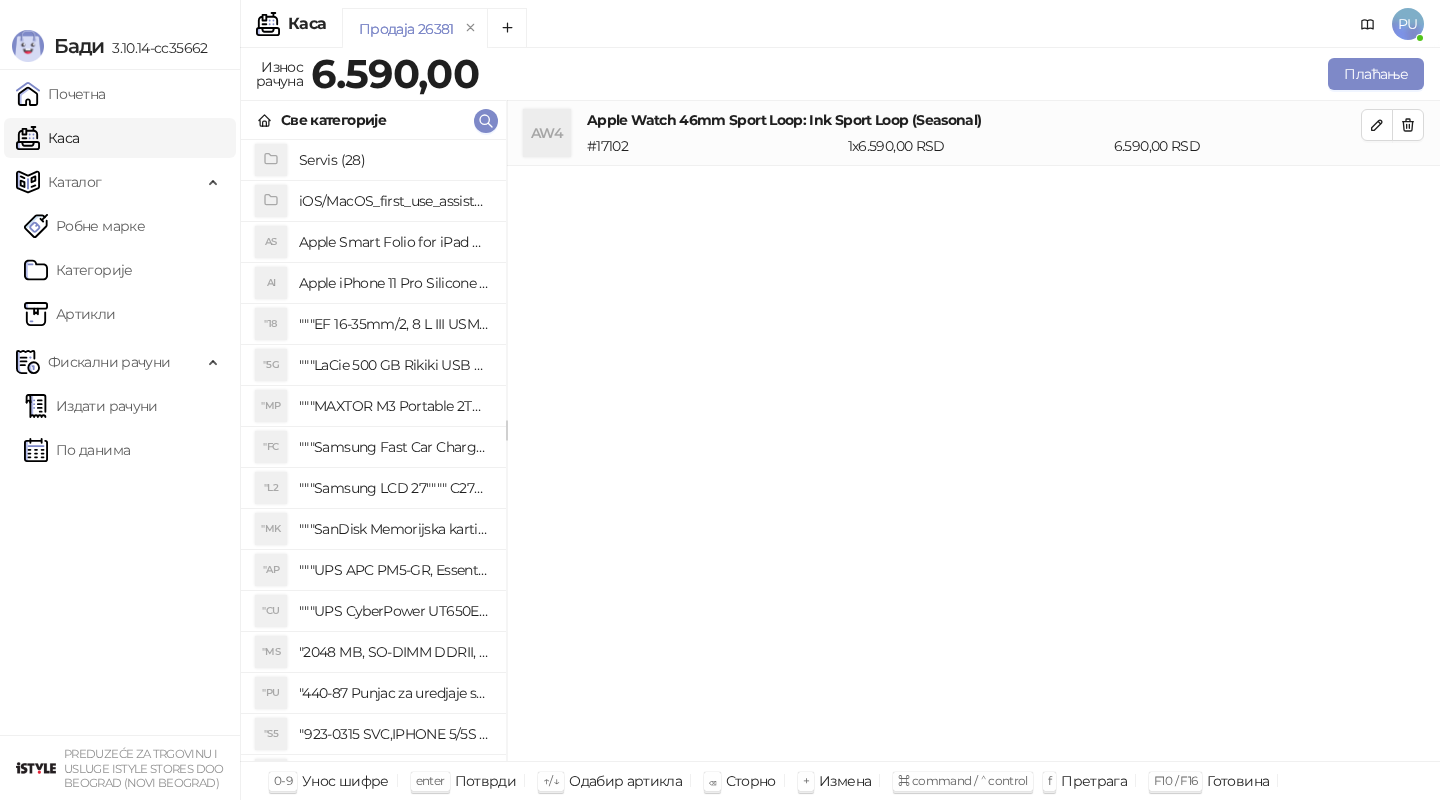 click on "Све категорије" at bounding box center (373, 120) 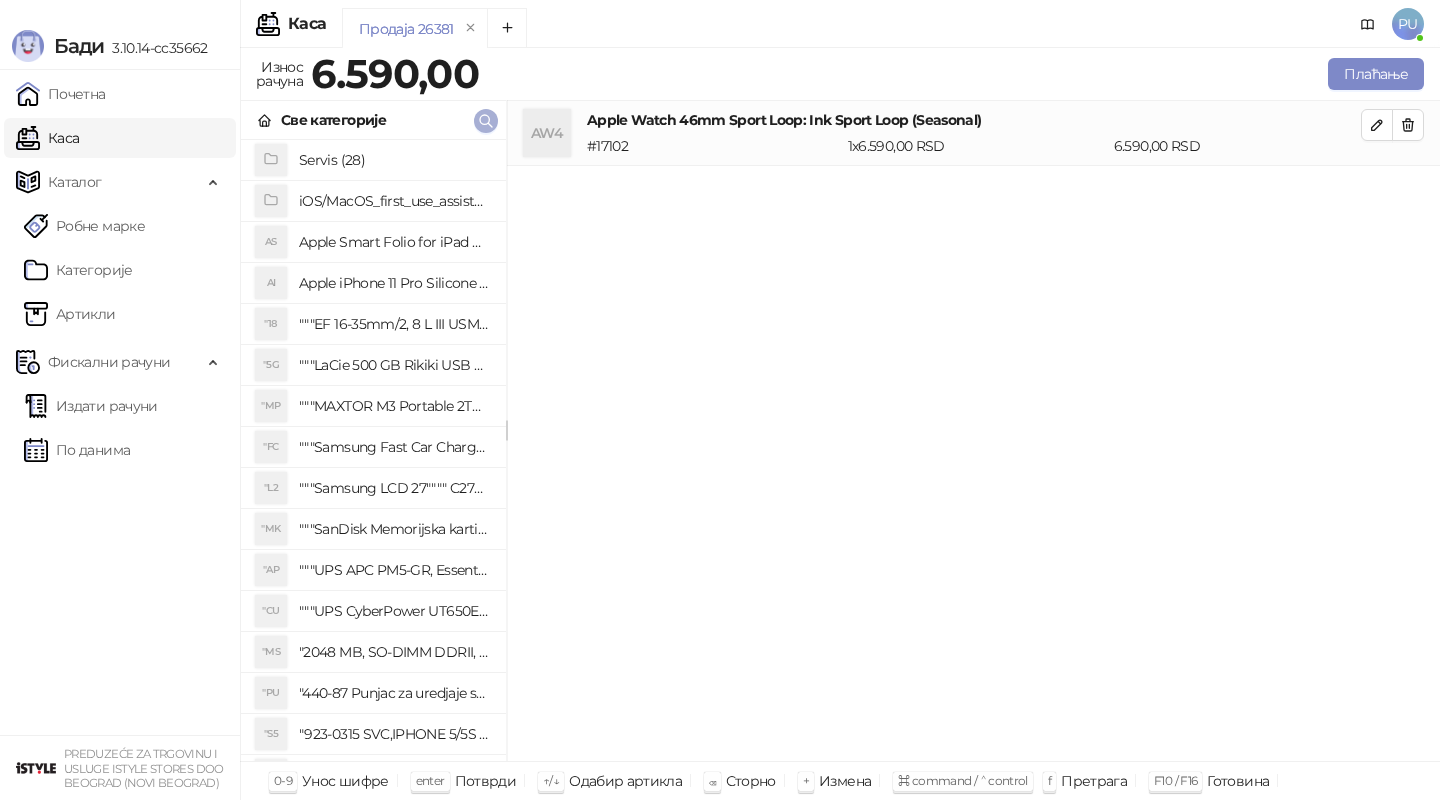 click 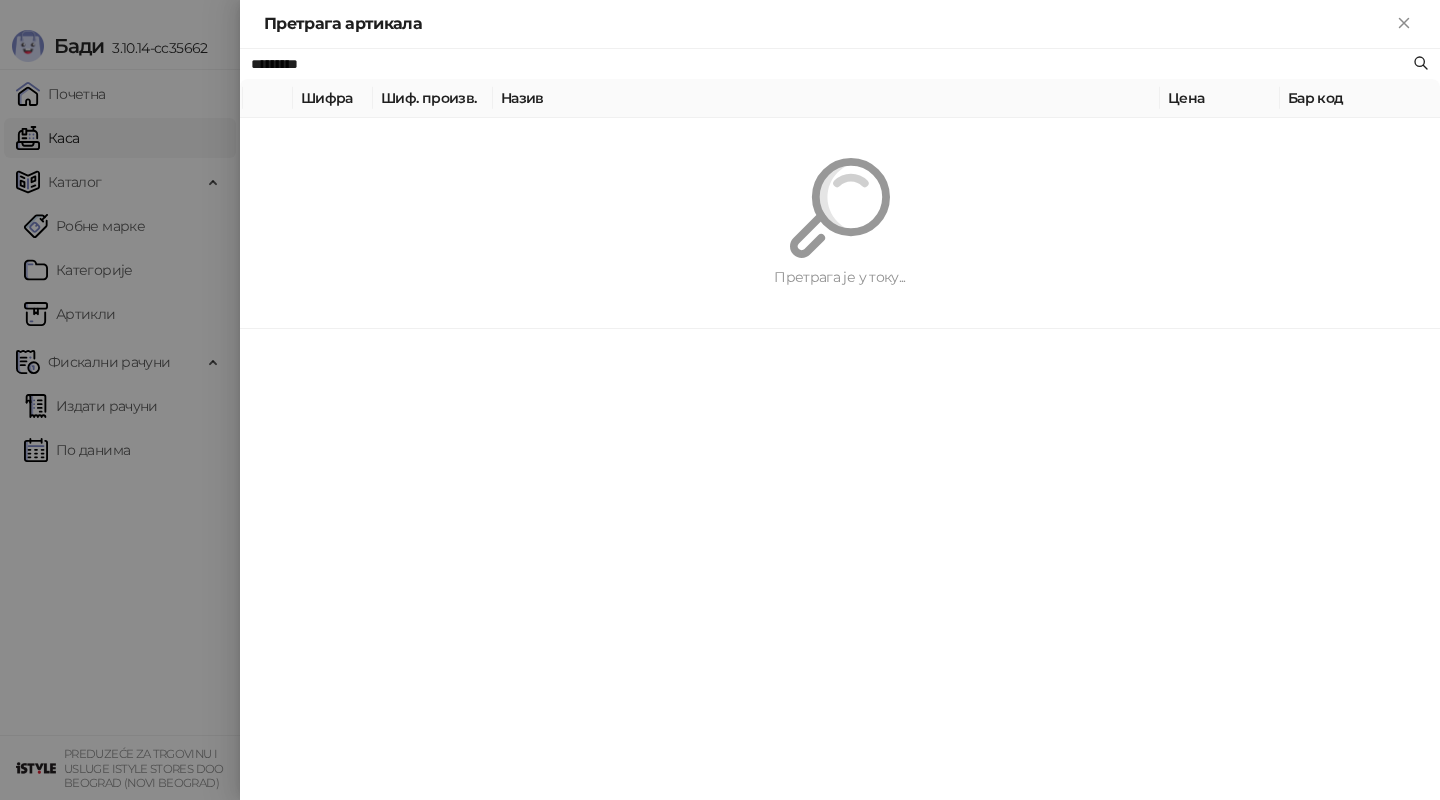 paste on "**********" 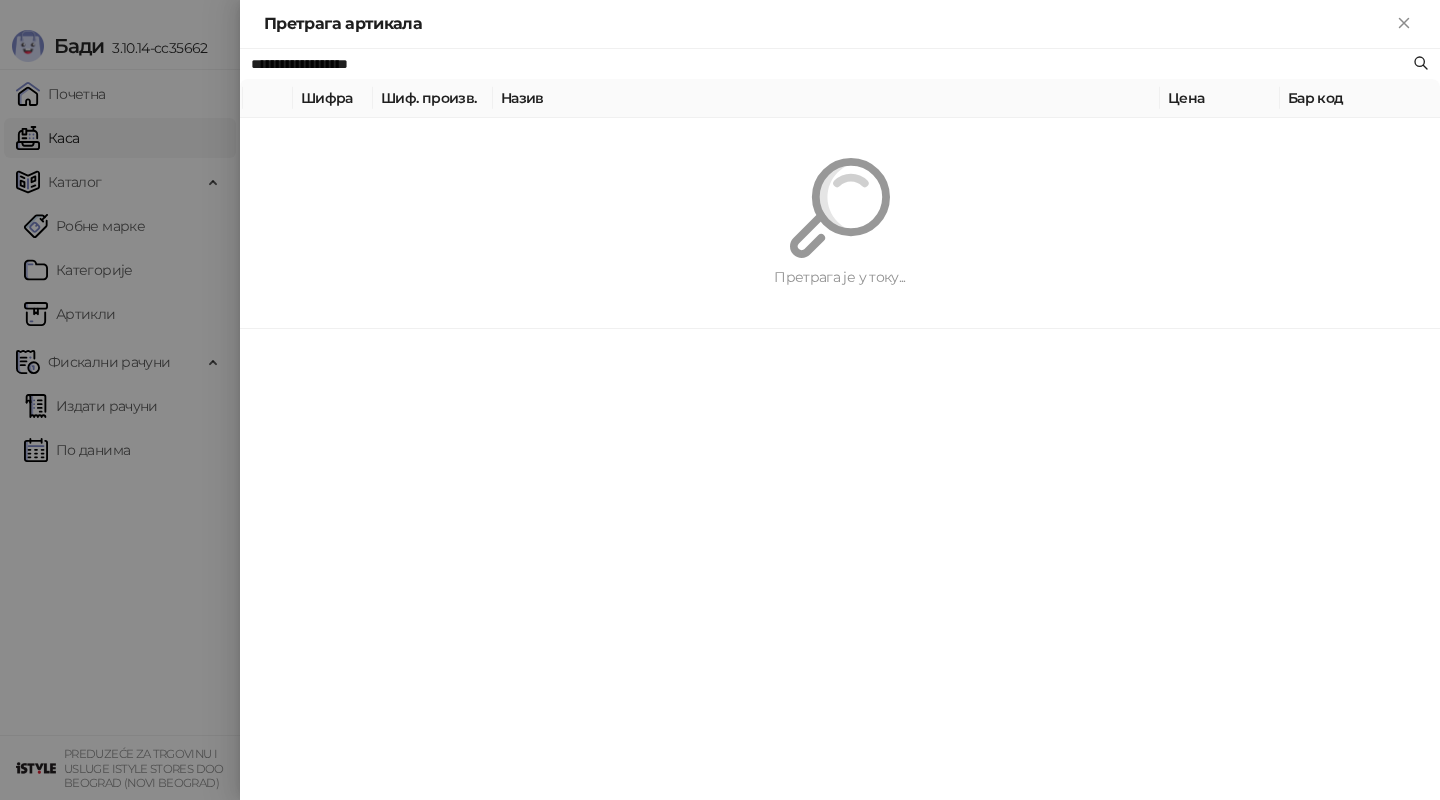 type on "**********" 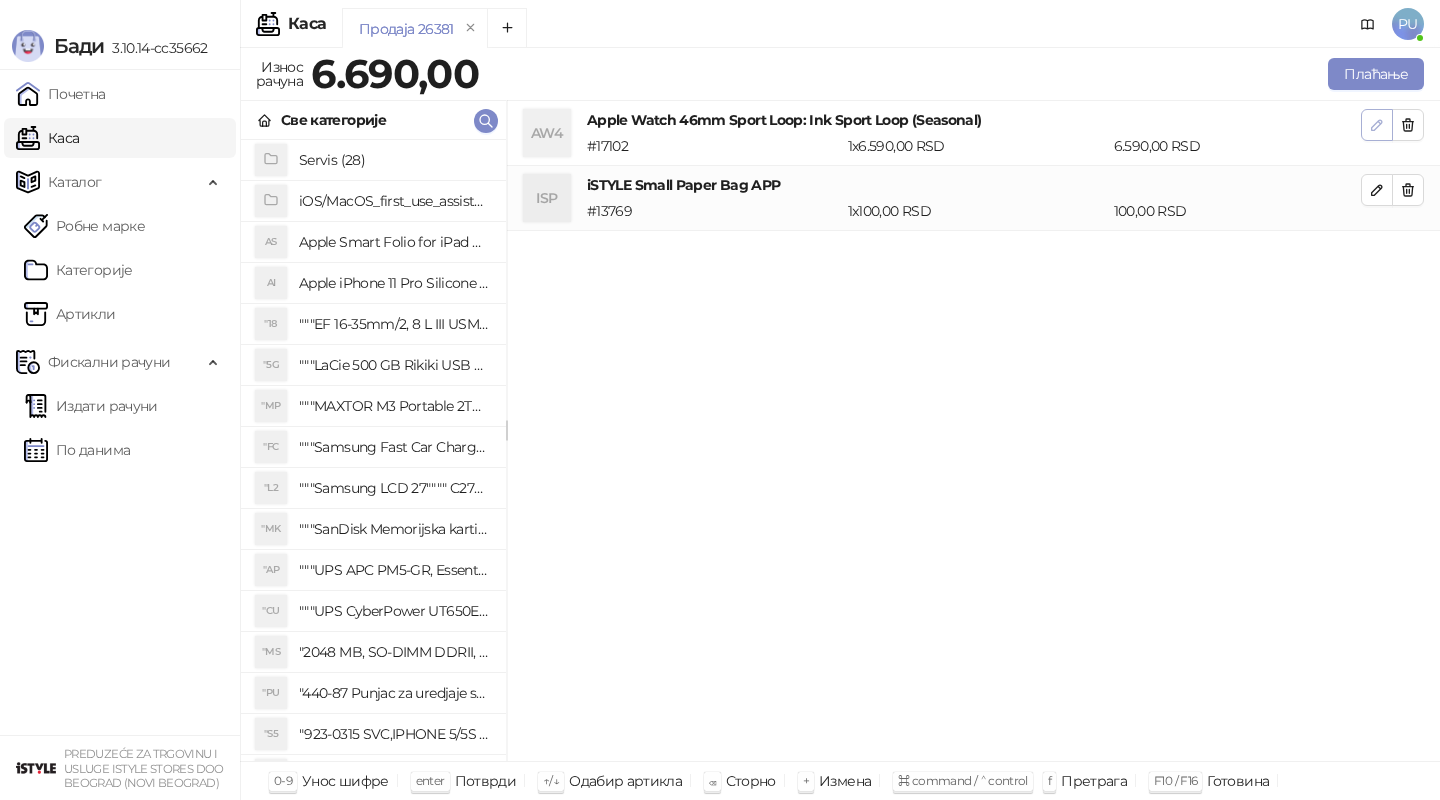click 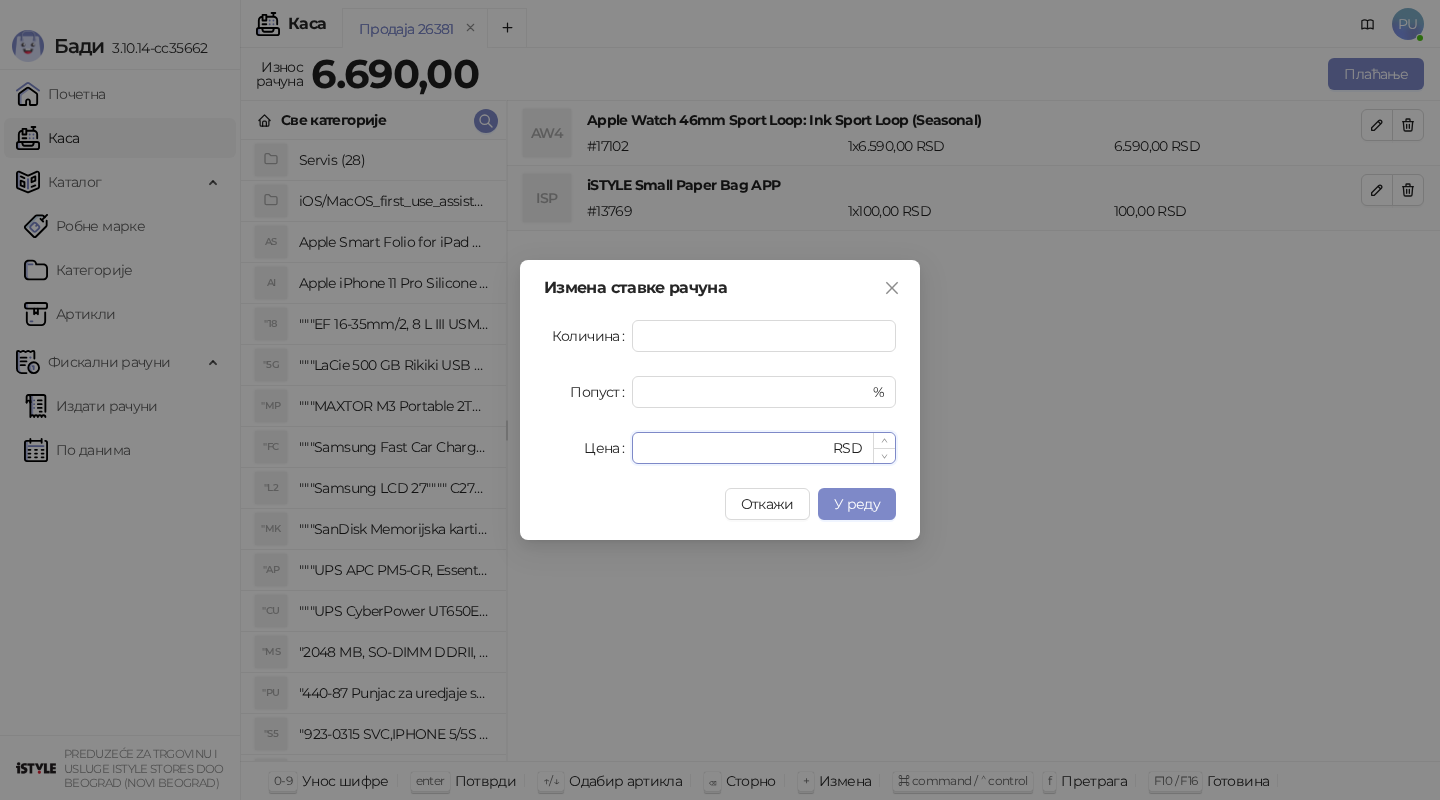 click on "****" at bounding box center (736, 448) 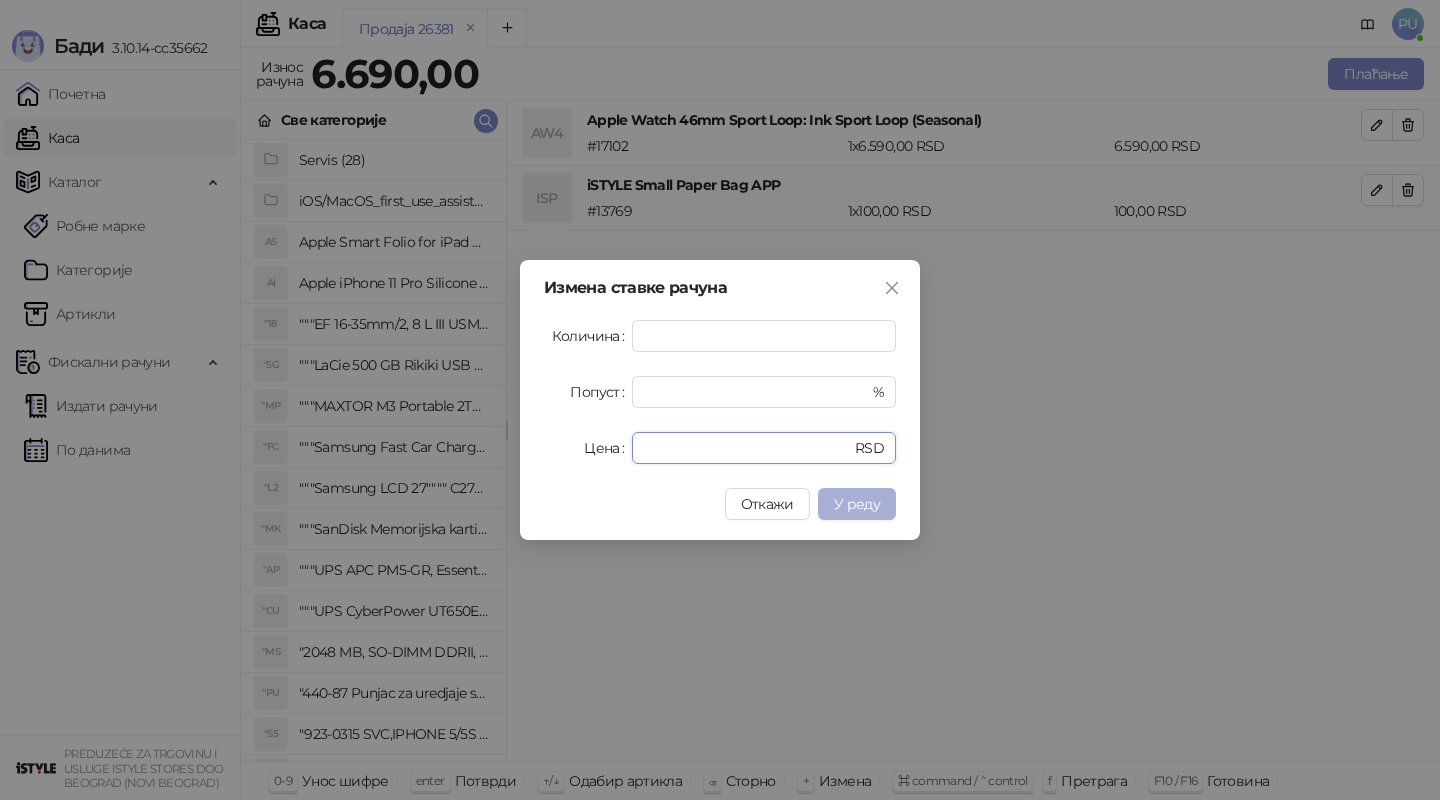 type on "****" 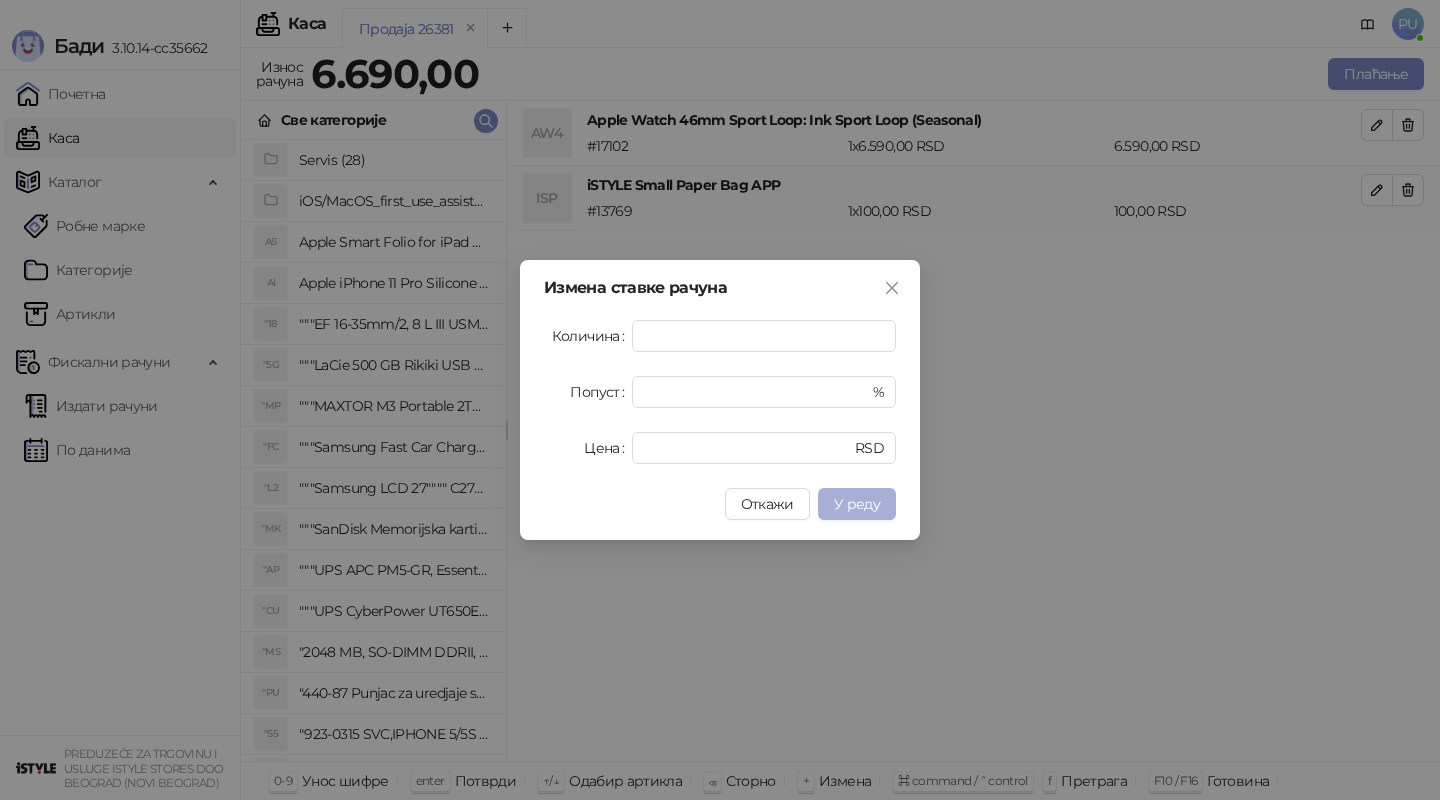 click on "У реду" at bounding box center (857, 504) 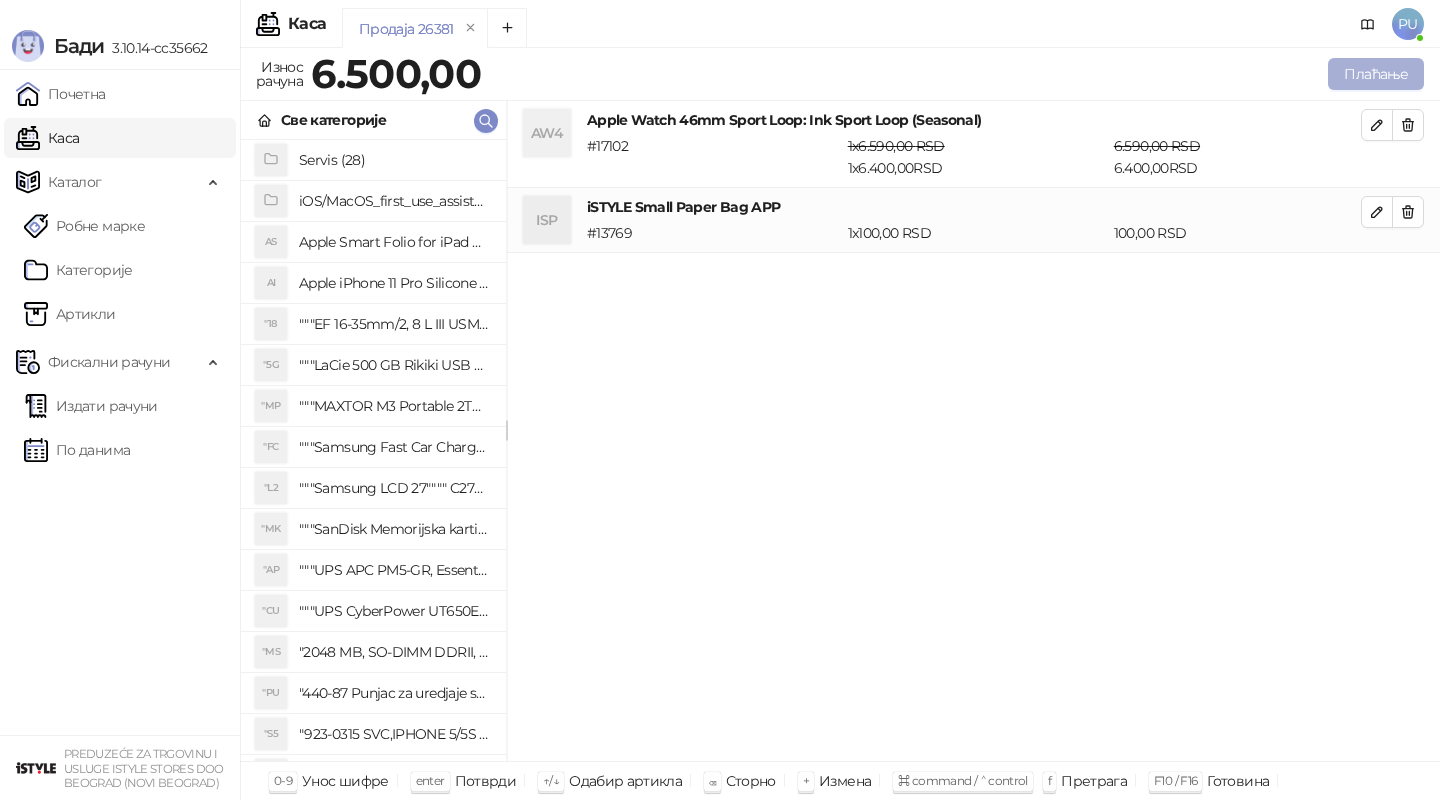 click on "Плаћање" at bounding box center (1376, 74) 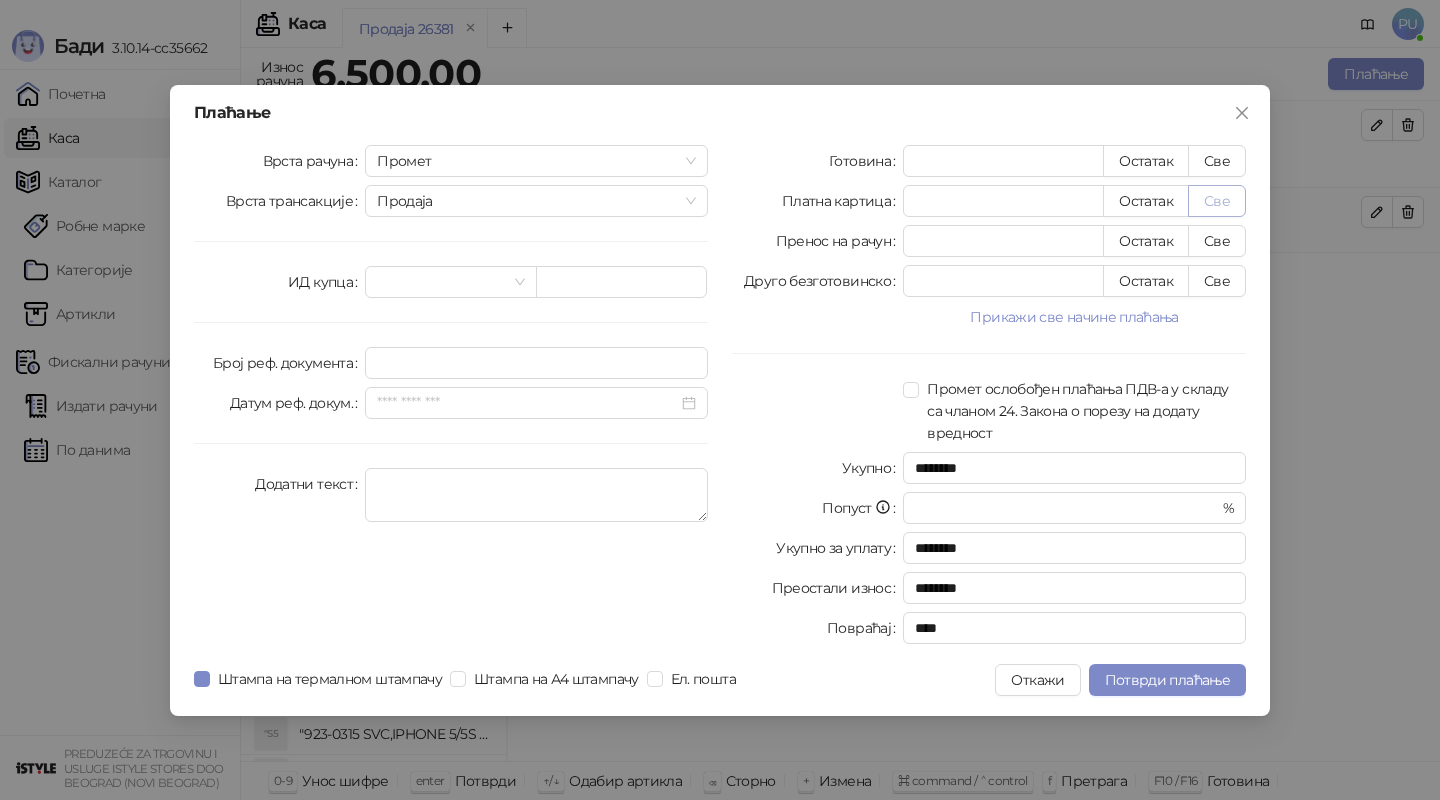 click on "Све" at bounding box center [1217, 201] 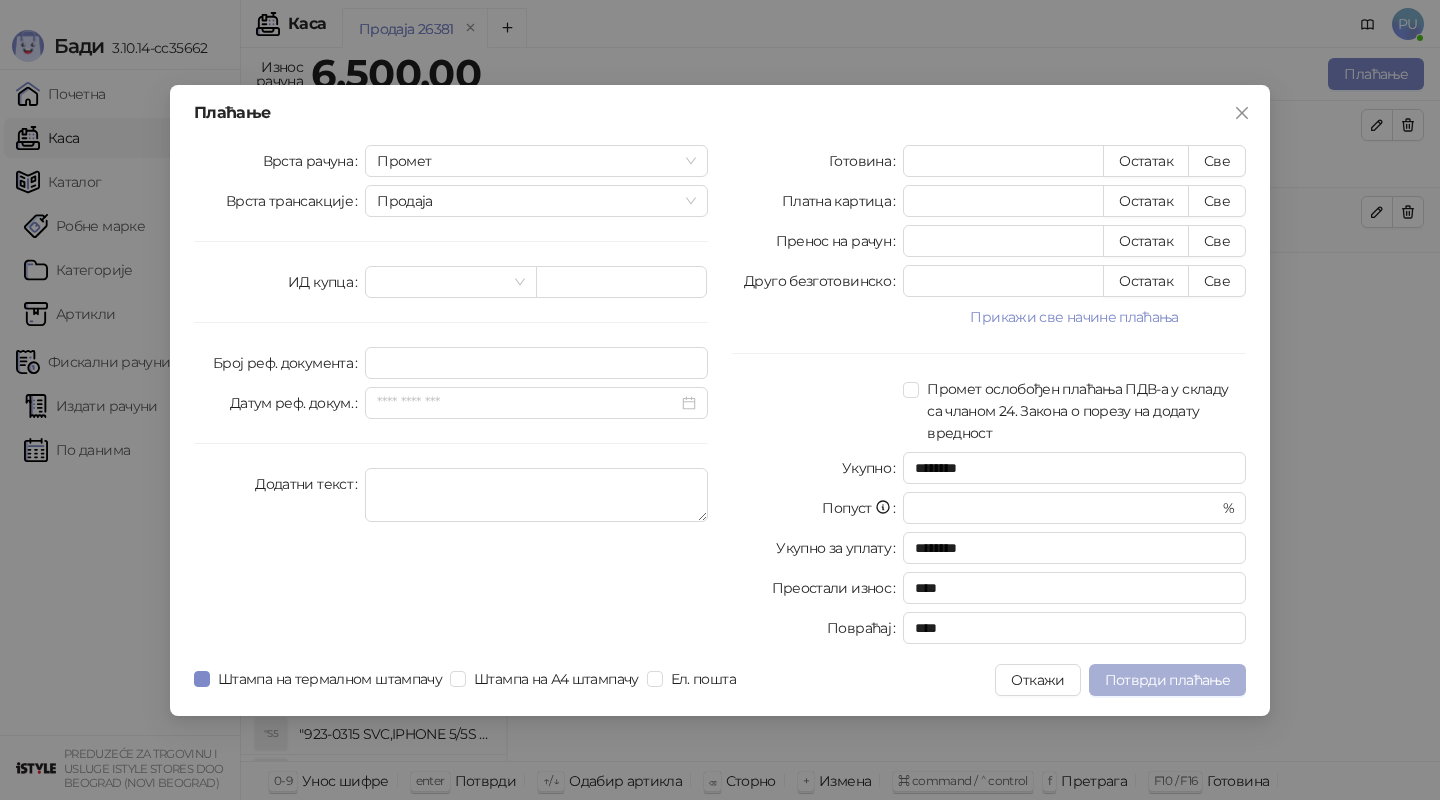 click on "Потврди плаћање" at bounding box center [1167, 680] 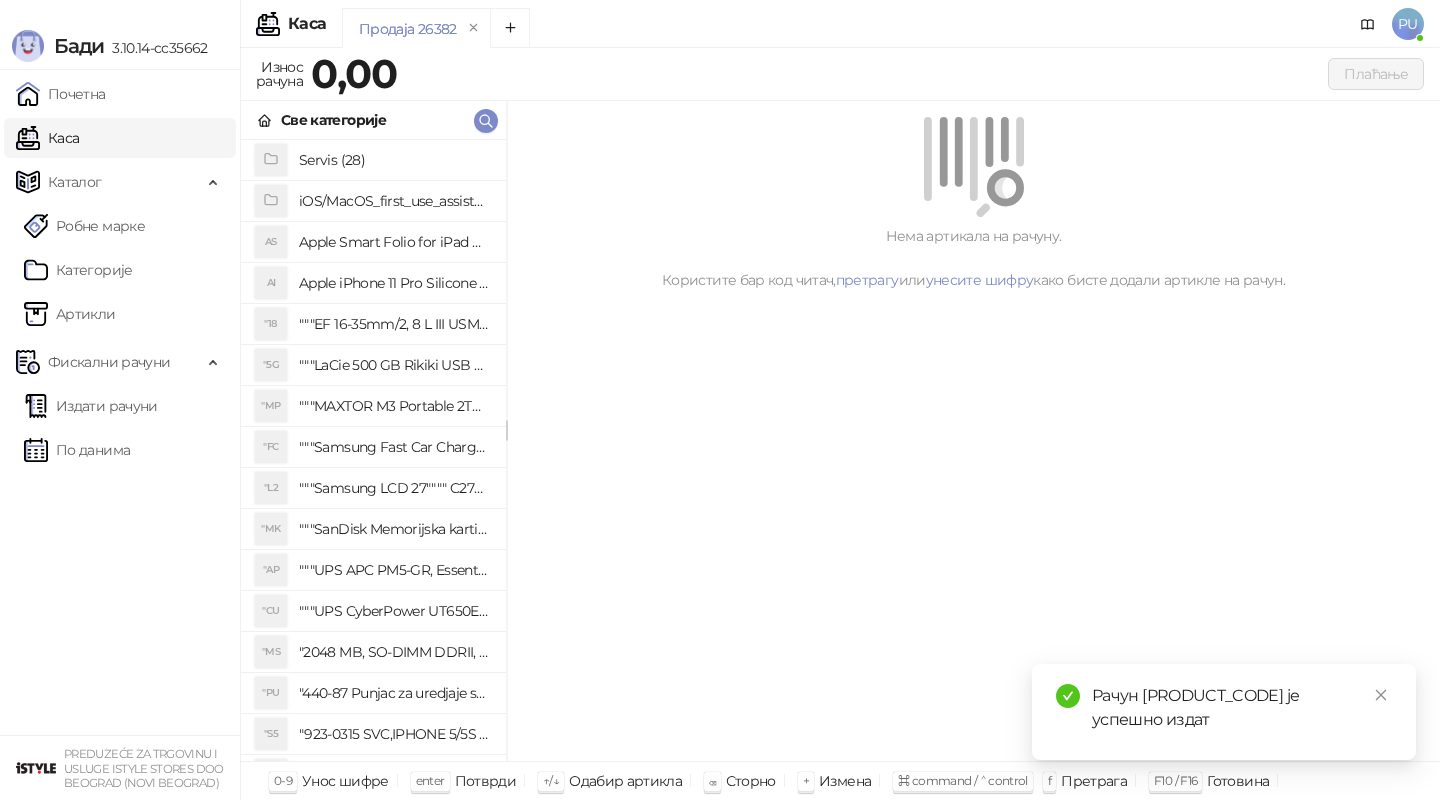 click on "Рачун [PRODUCT_CODE] је успешно издат" at bounding box center [1242, 708] 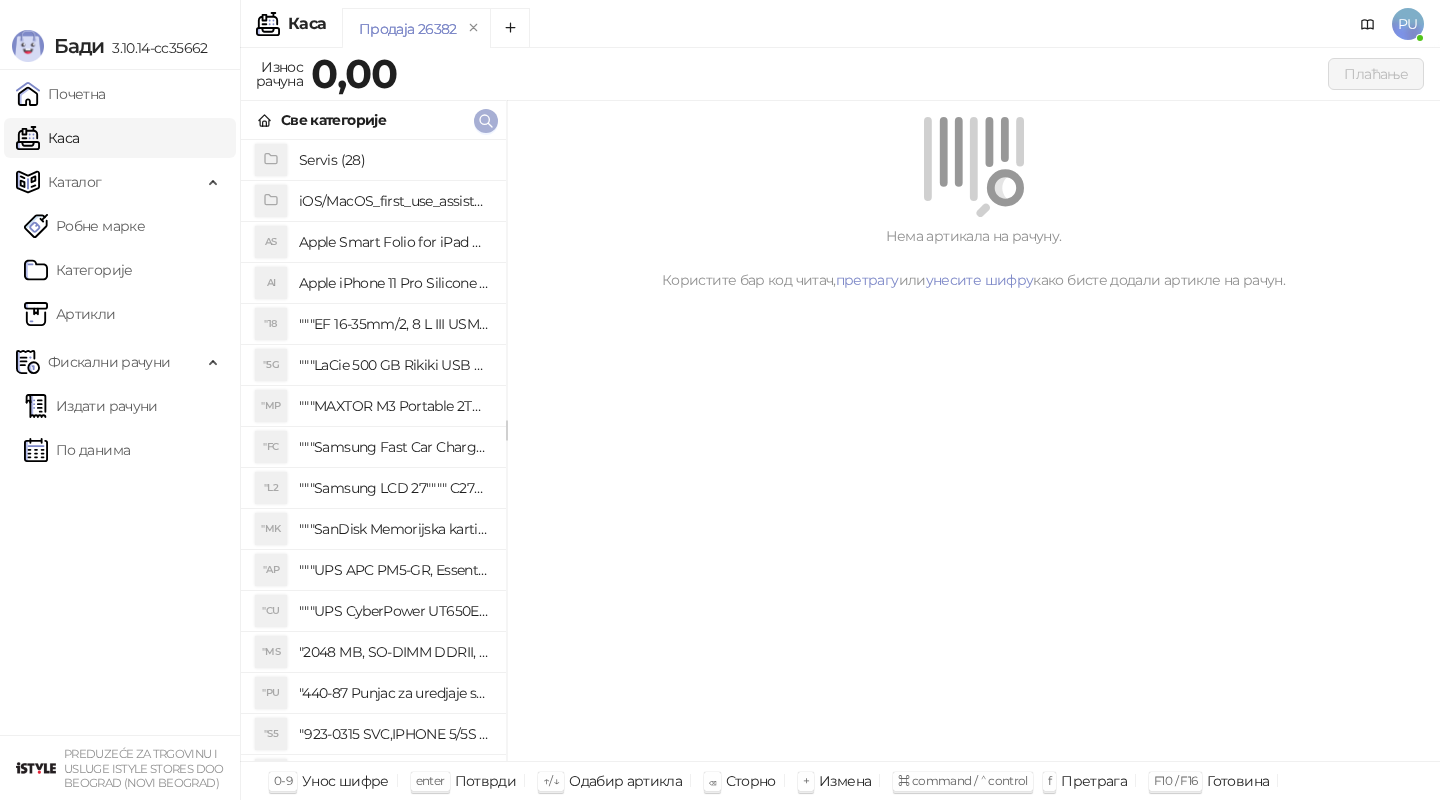 click 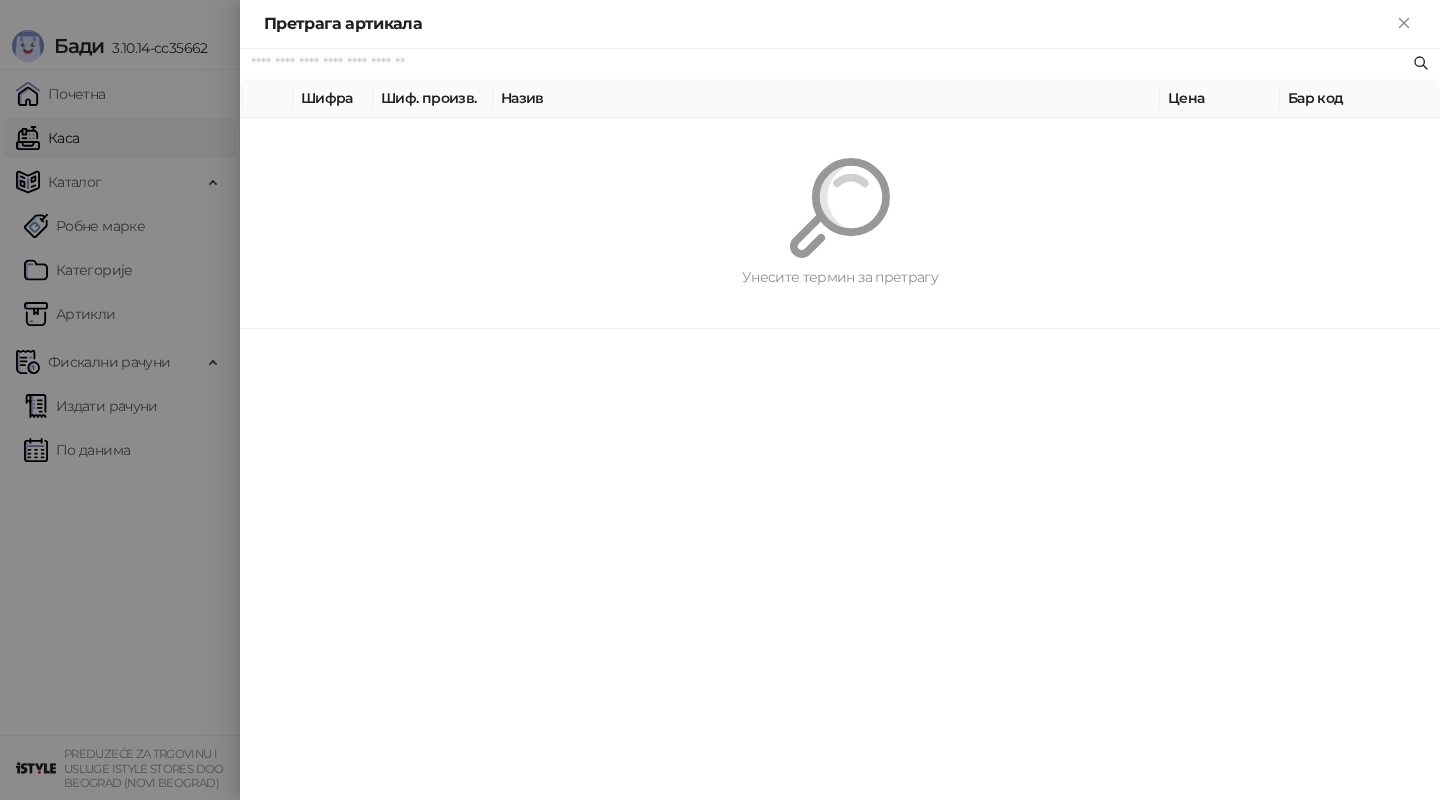 paste on "*********" 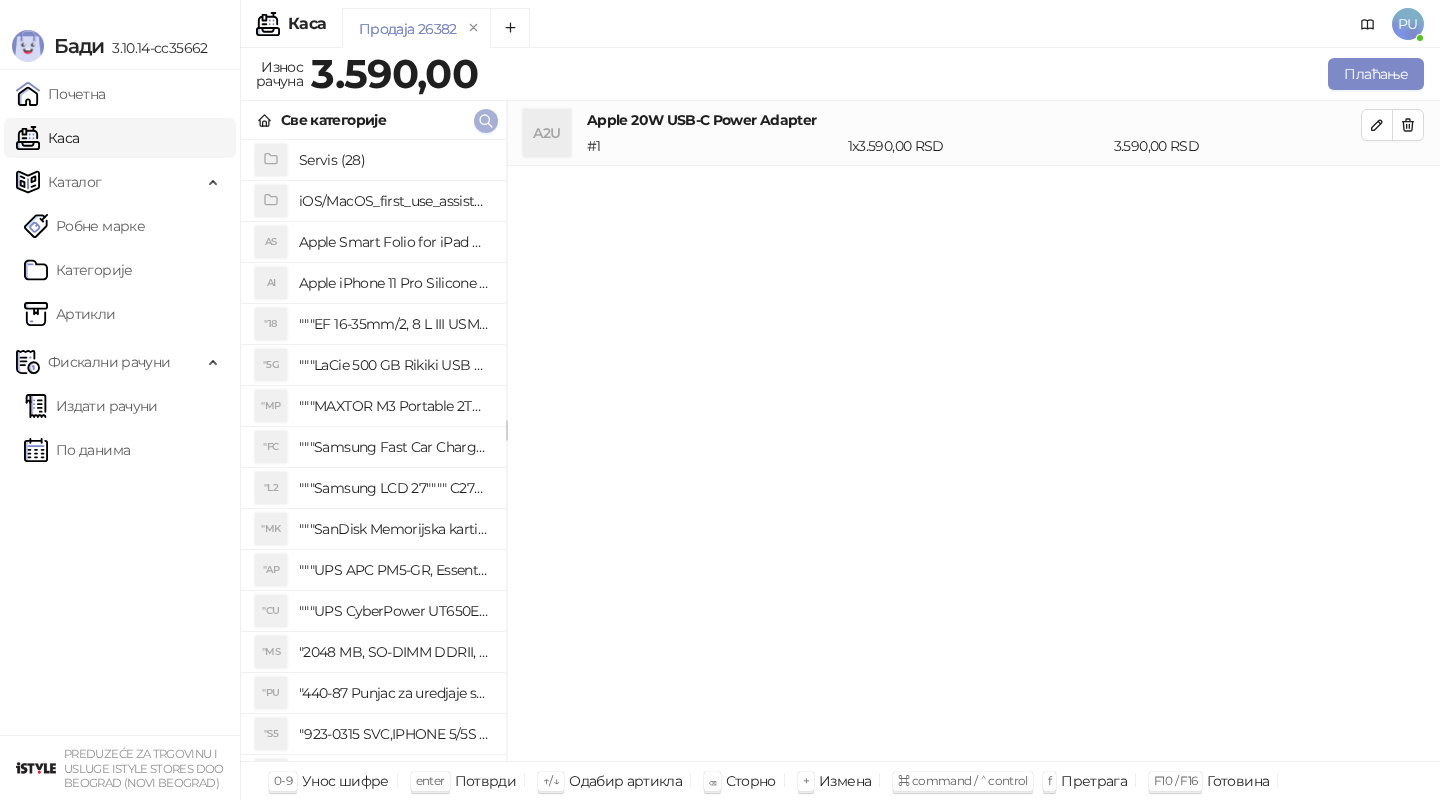 click 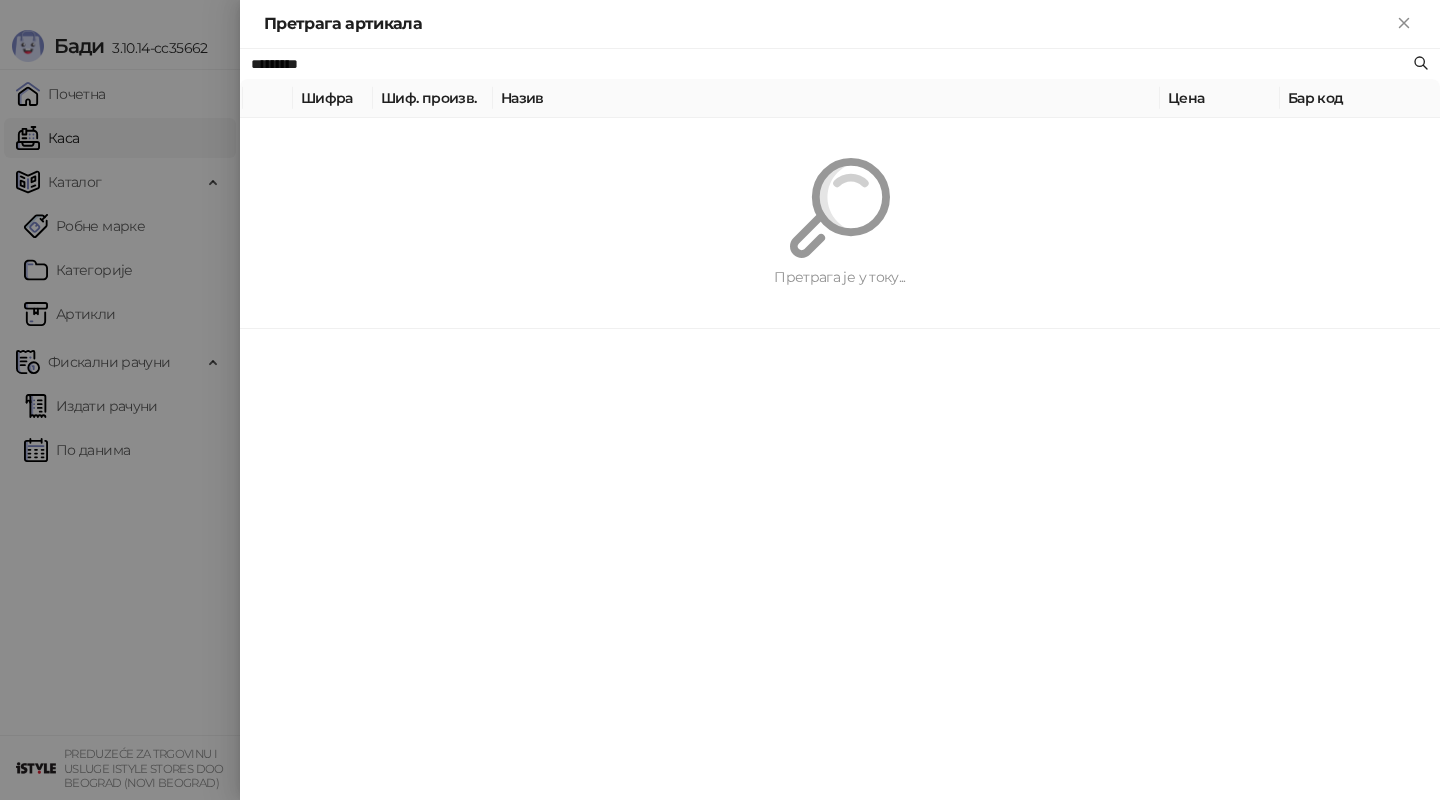 paste on "**********" 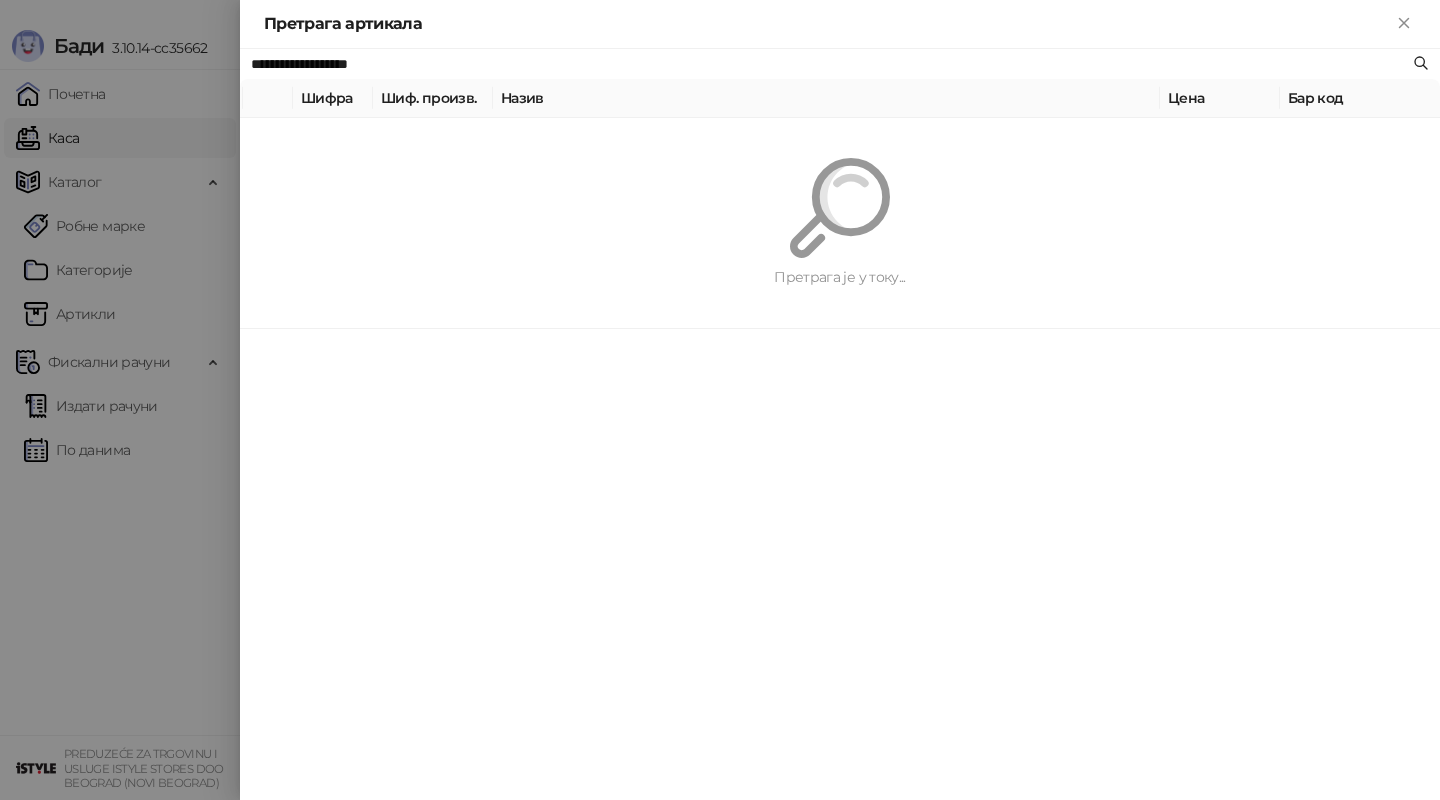 type on "**********" 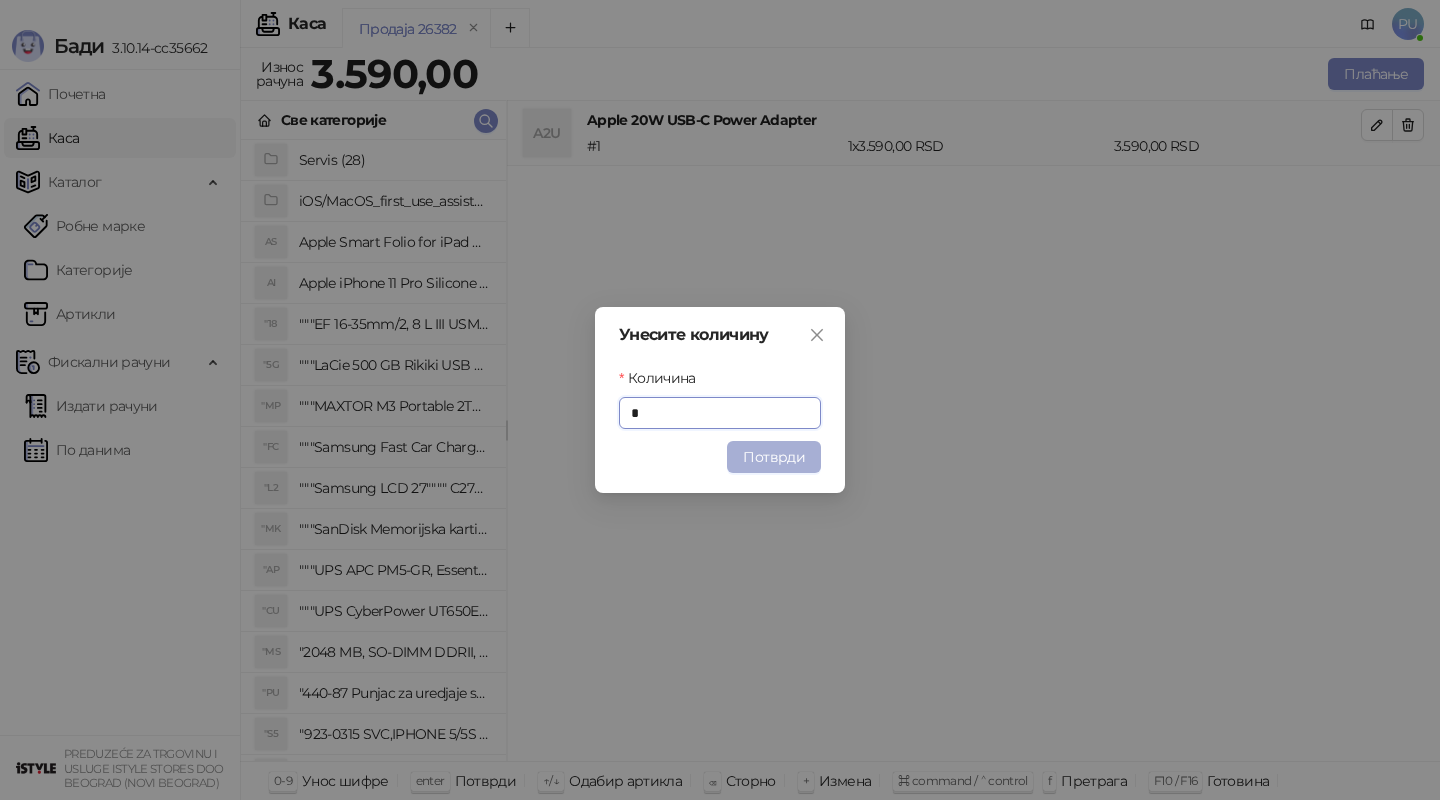 click on "Потврди" at bounding box center [774, 457] 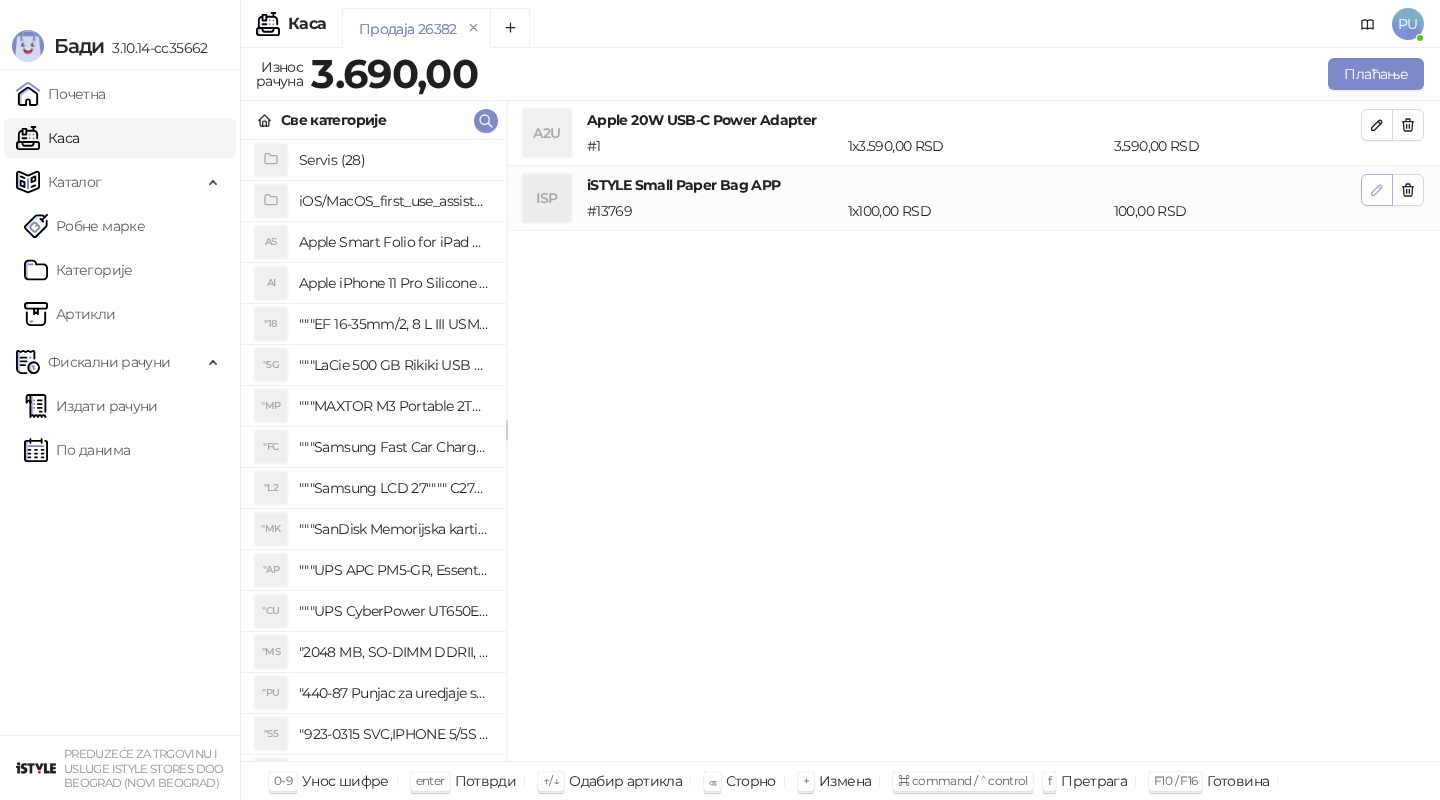 click 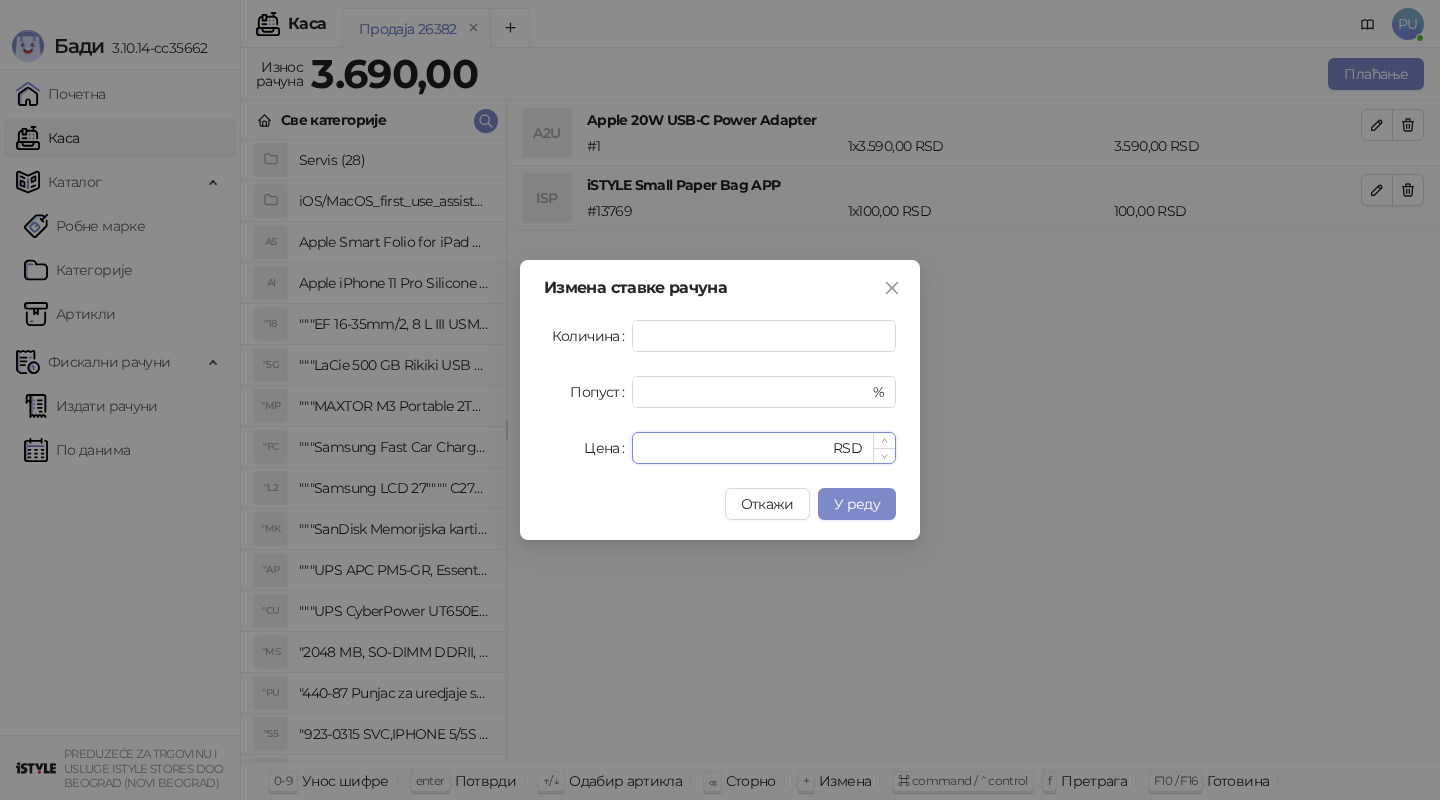click on "***" at bounding box center [736, 448] 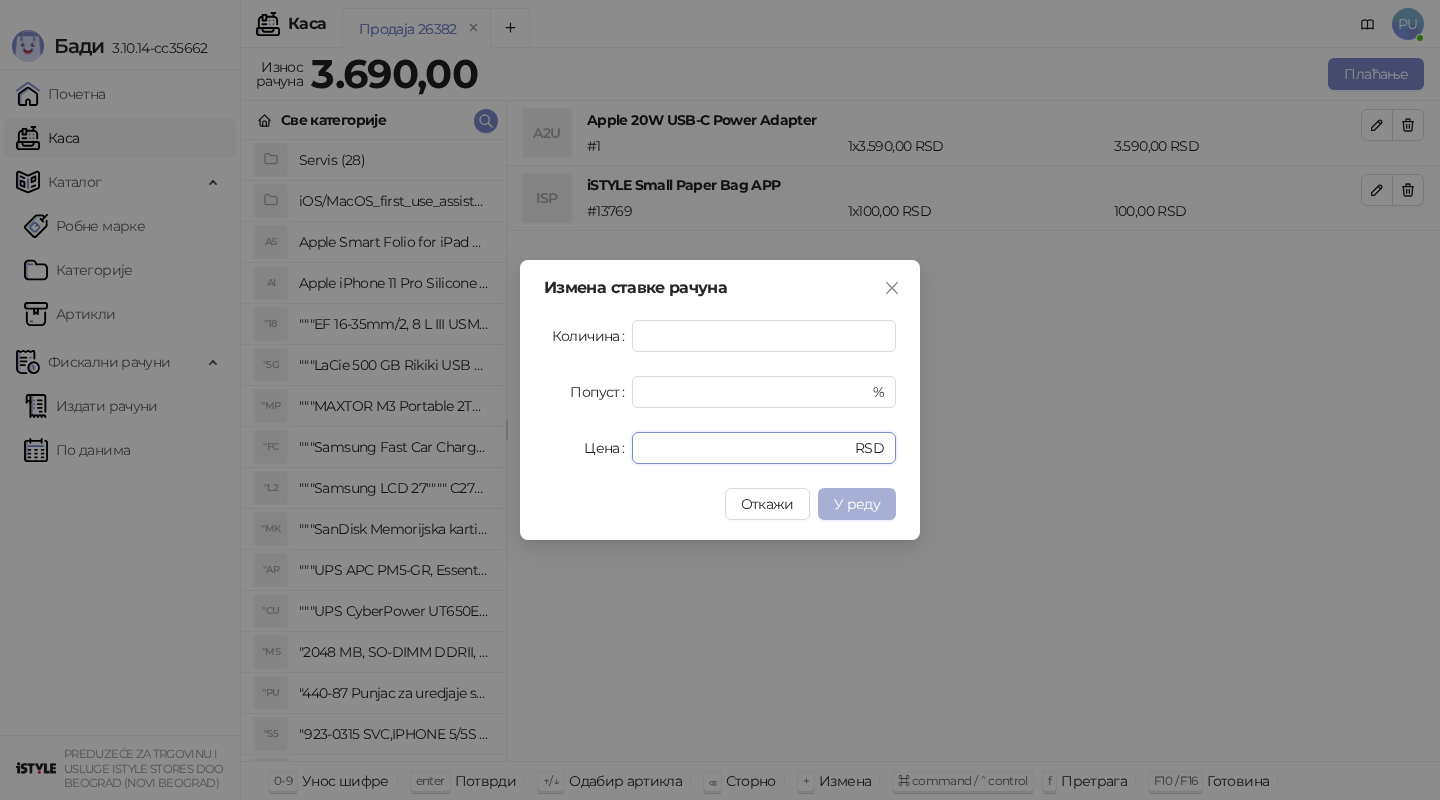 type on "**" 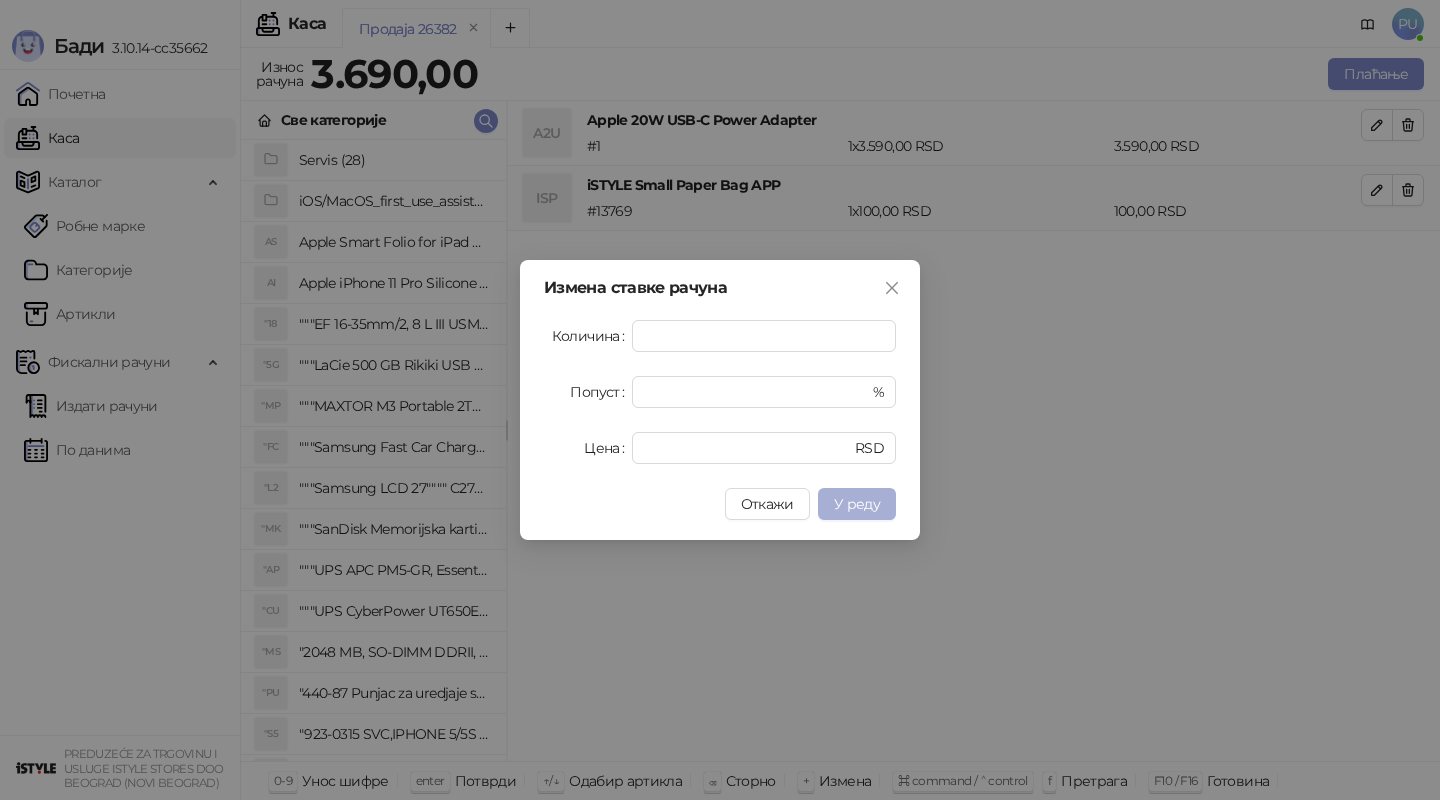 click on "У реду" at bounding box center (857, 504) 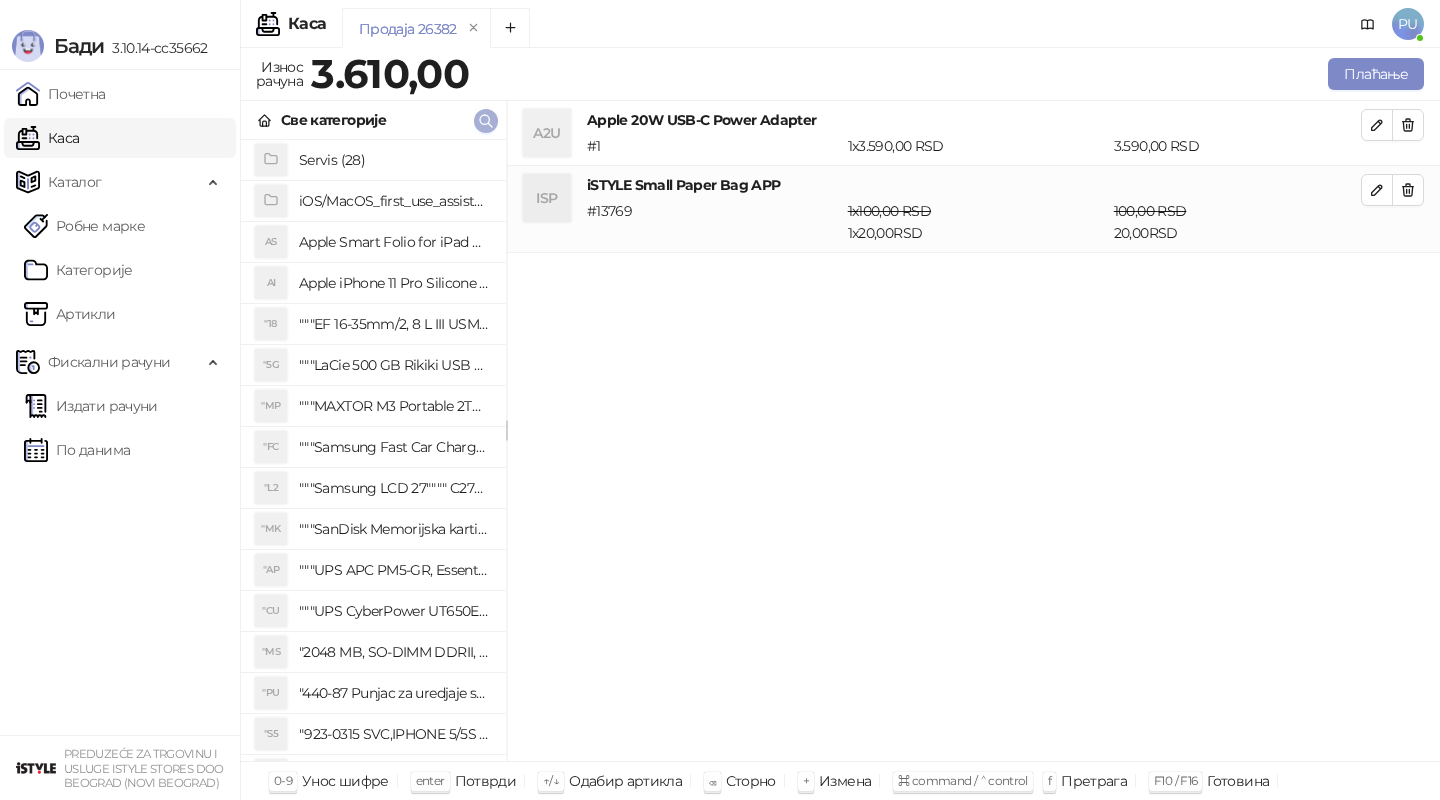 click 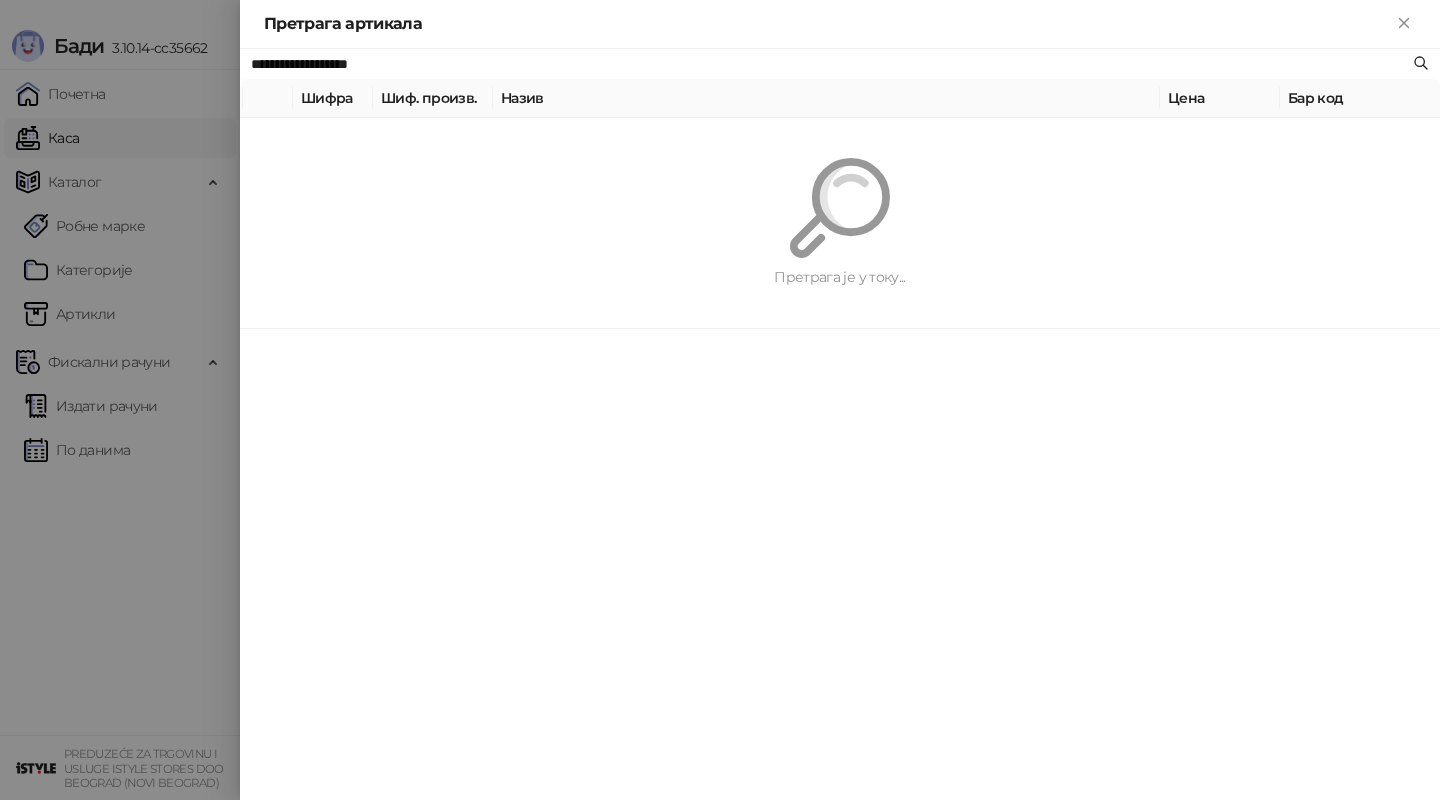 paste 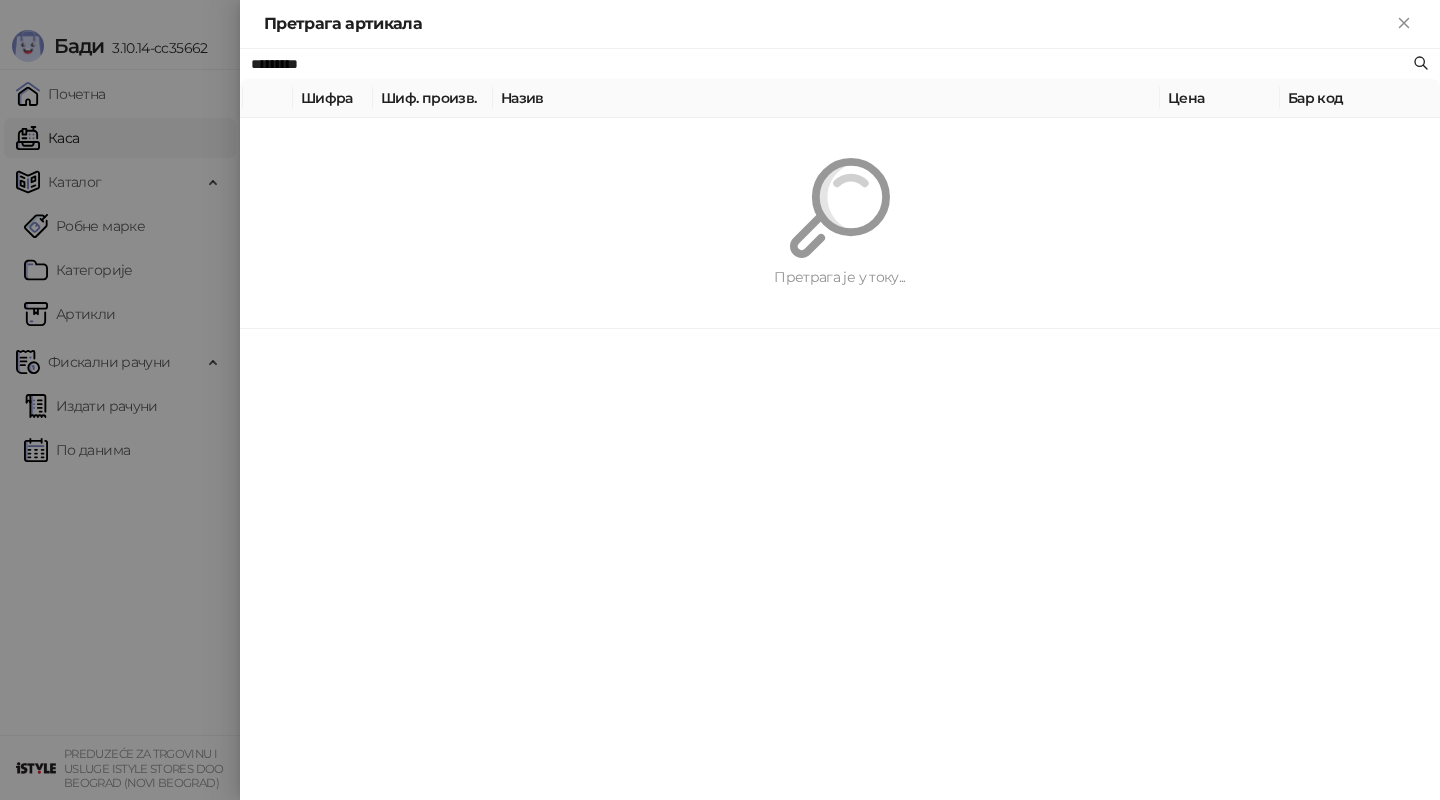 type on "*********" 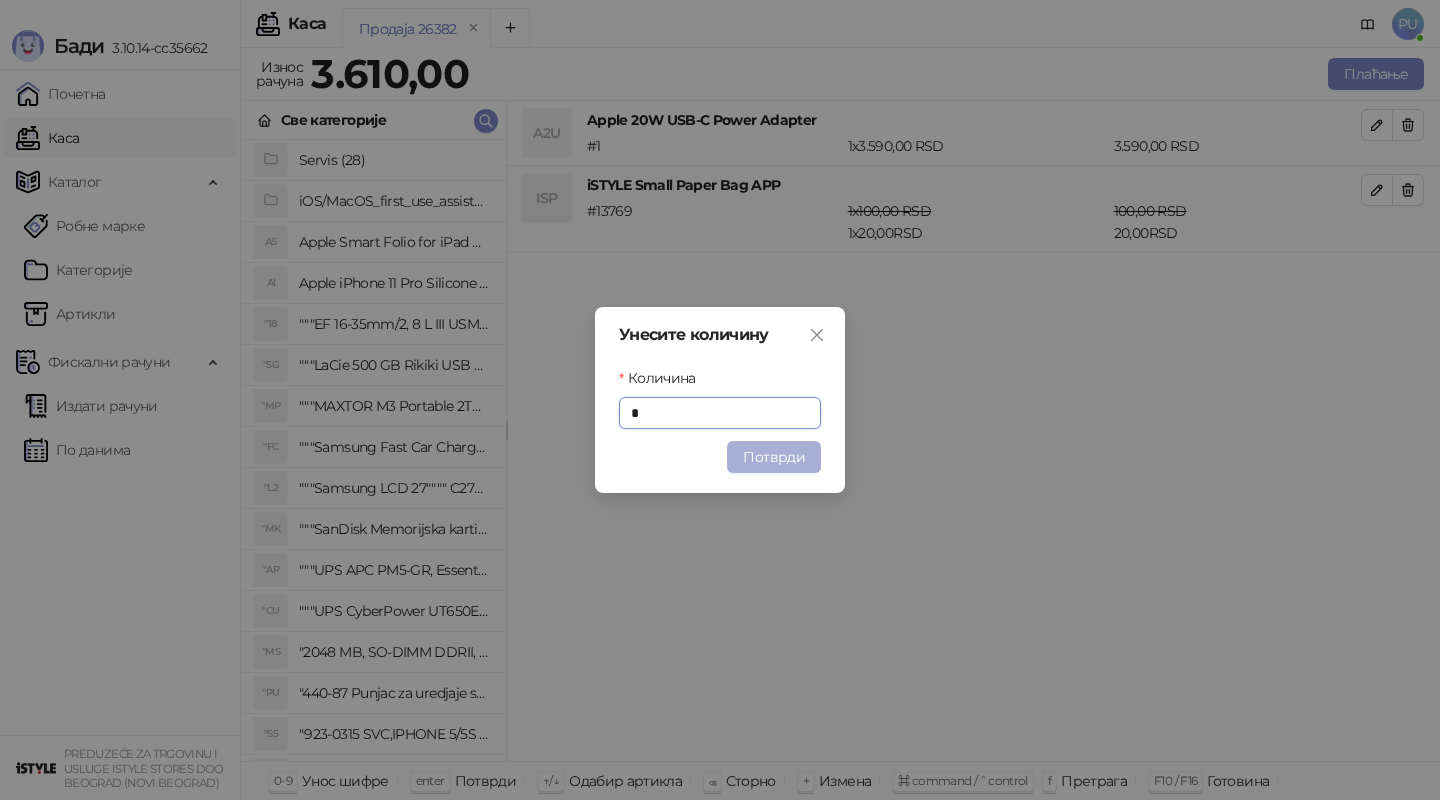 click on "Потврди" at bounding box center (774, 457) 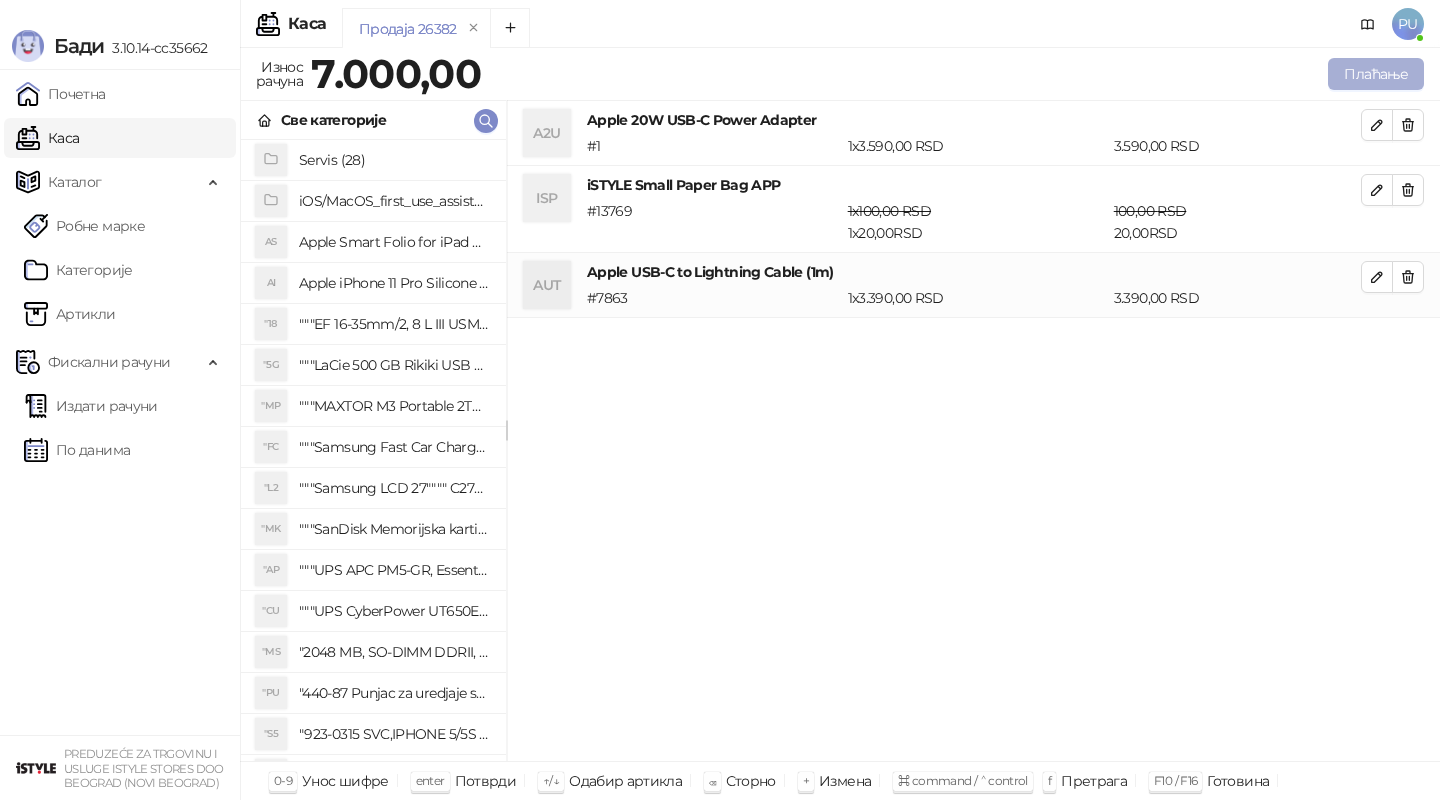 click on "Плаћање" at bounding box center (1376, 74) 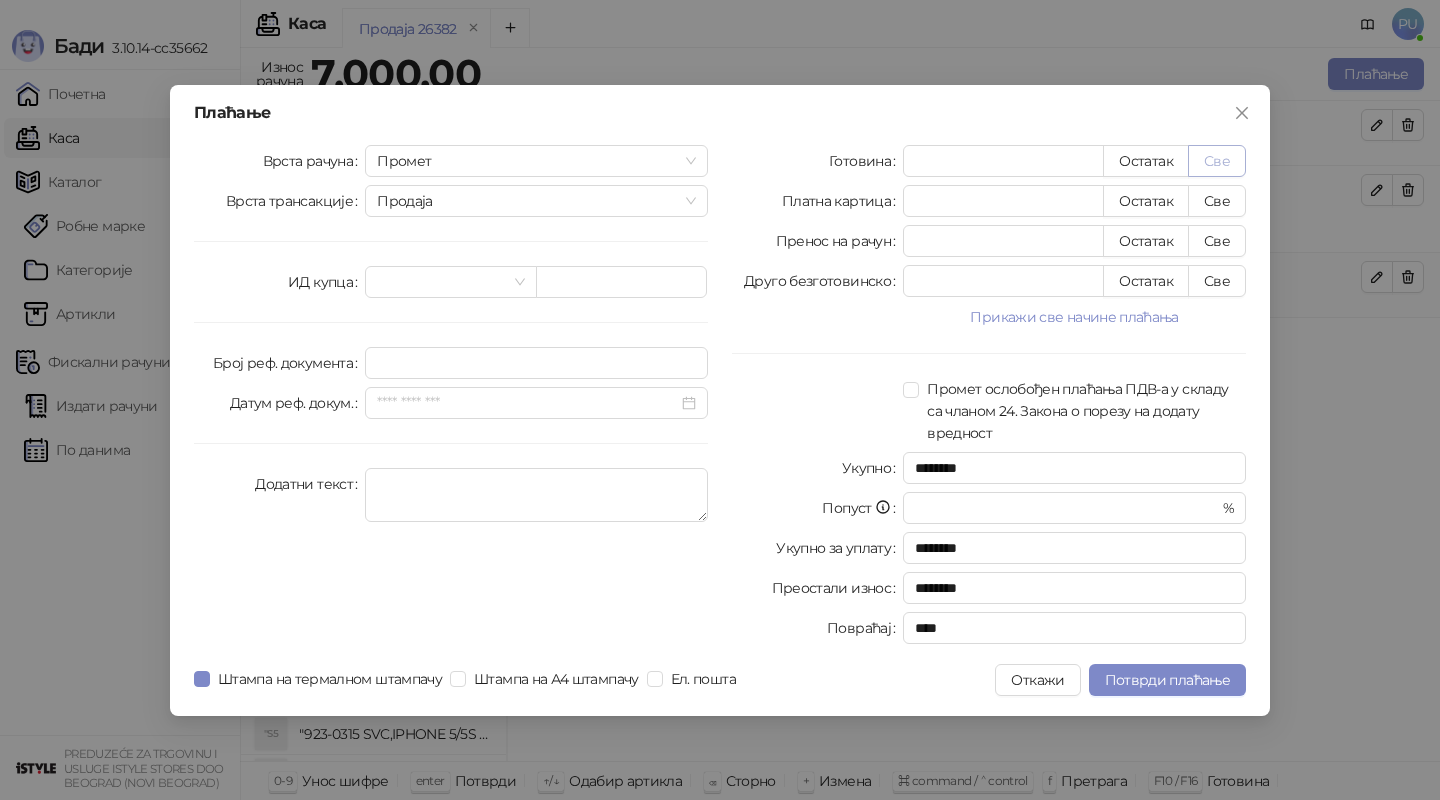 click on "Све" at bounding box center [1217, 161] 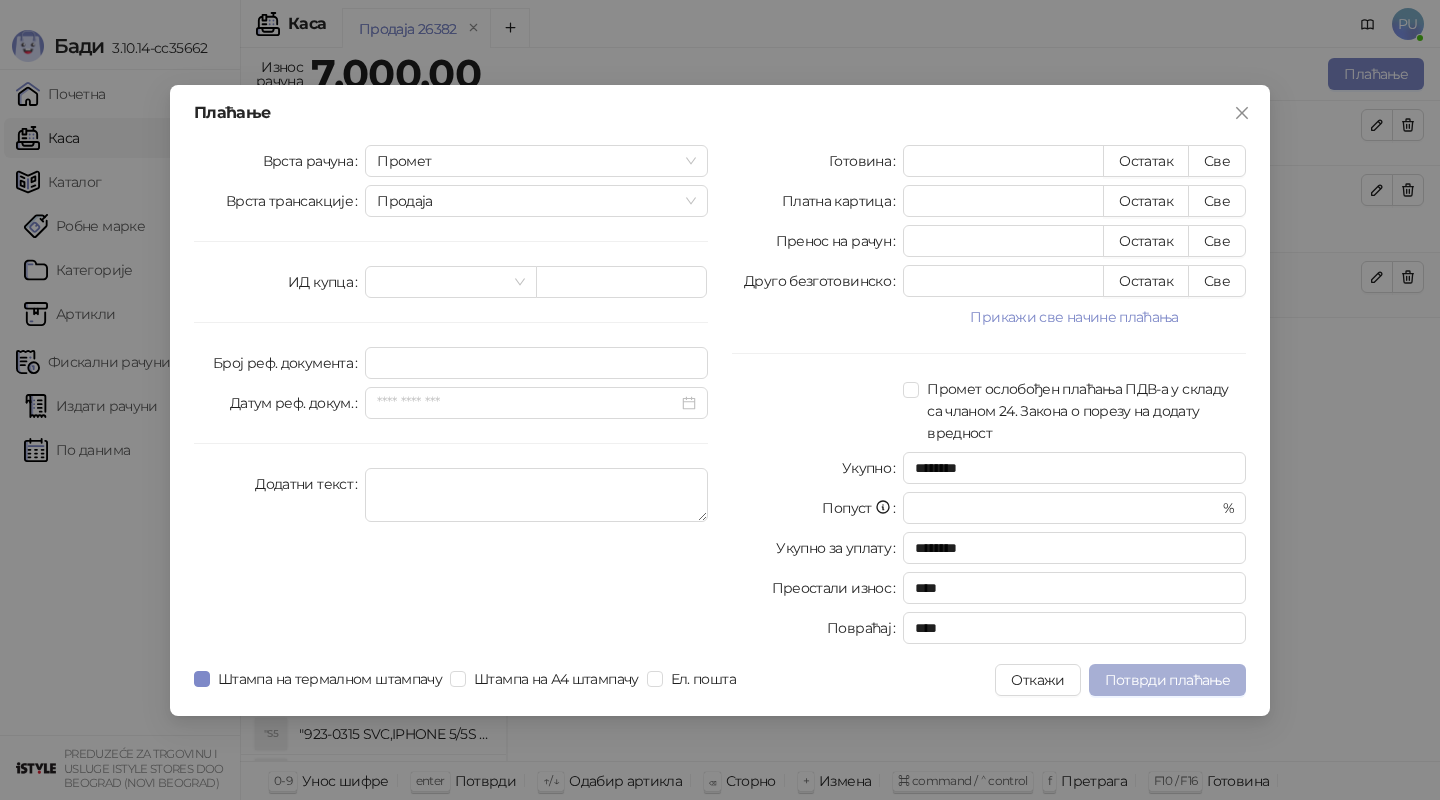 click on "Потврди плаћање" at bounding box center (1167, 680) 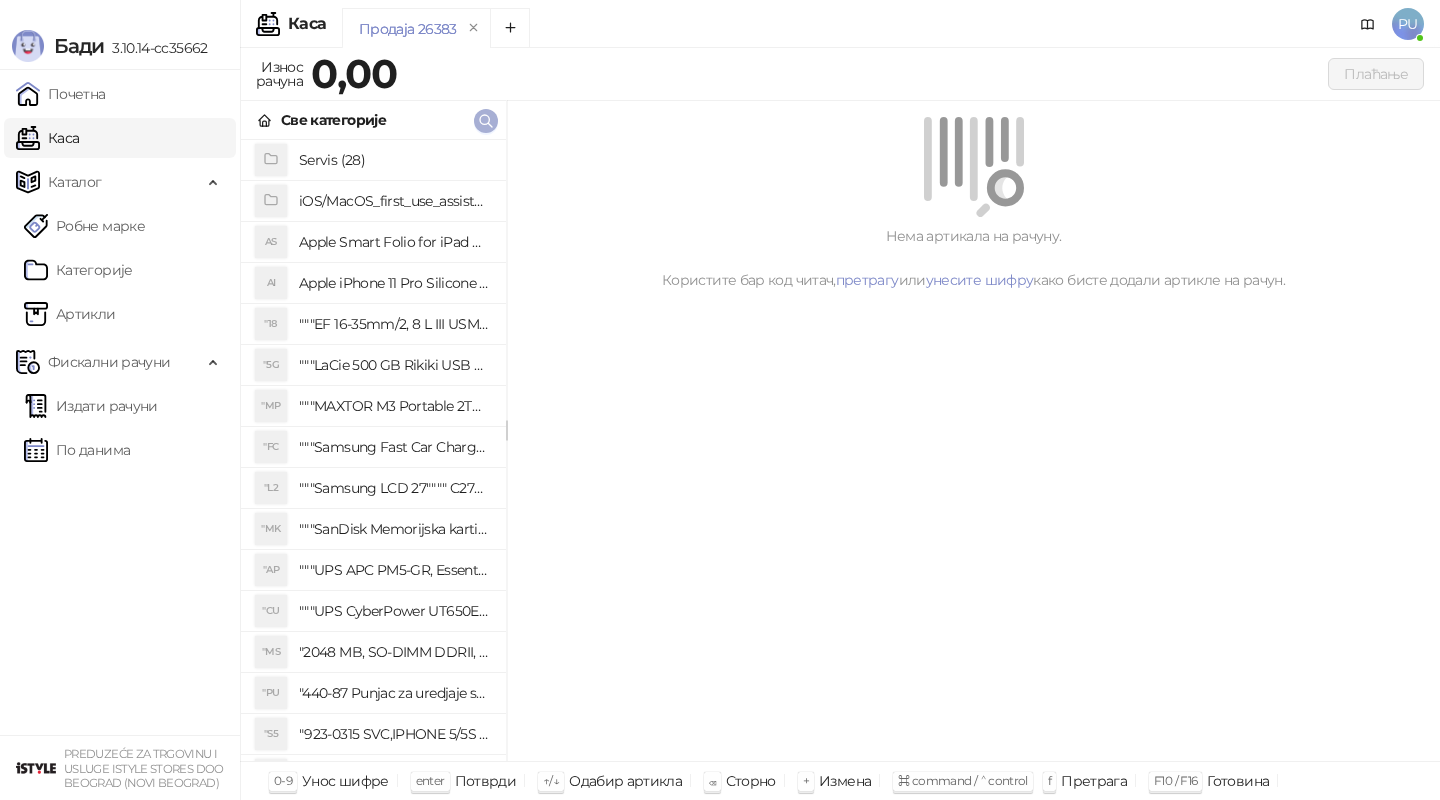 click 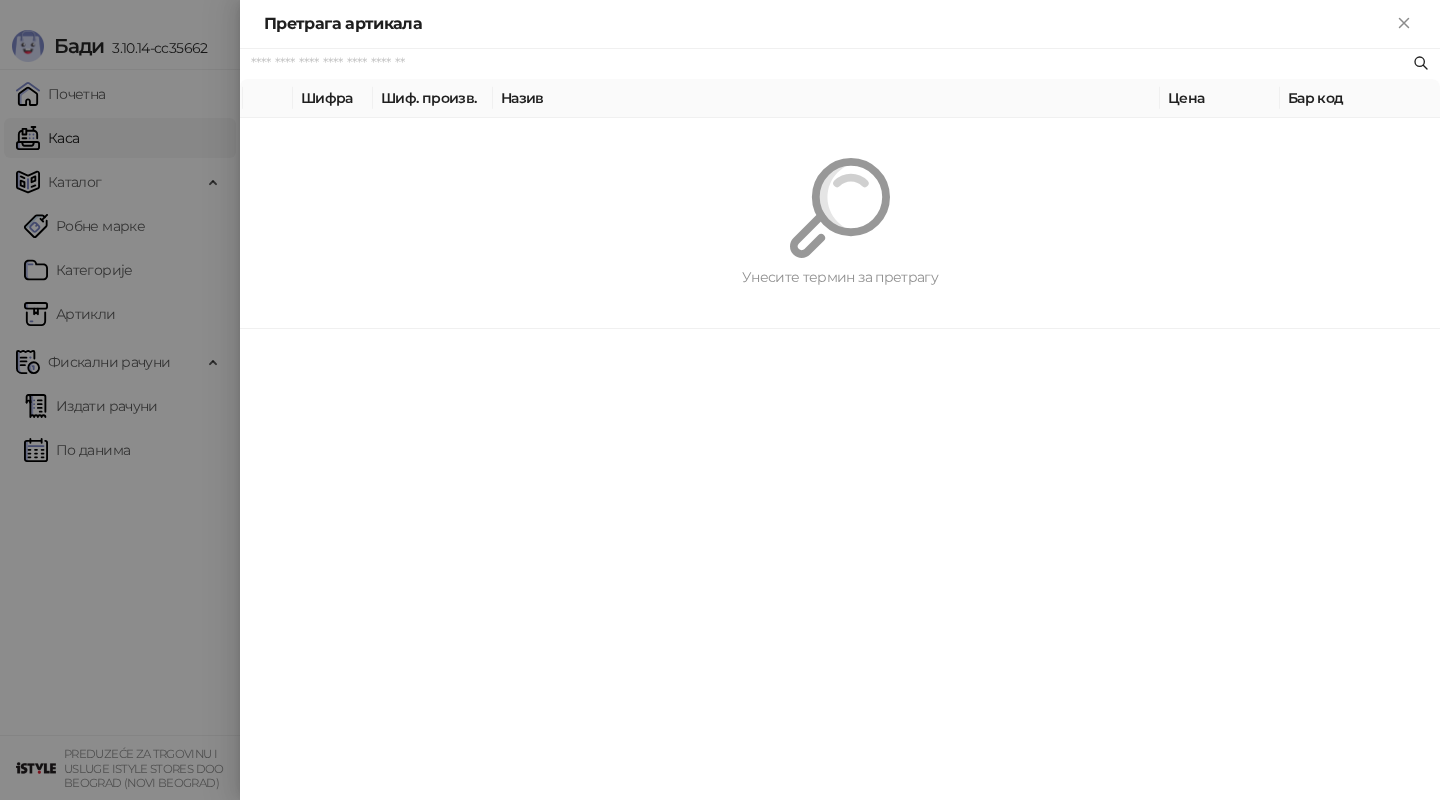 paste on "*********" 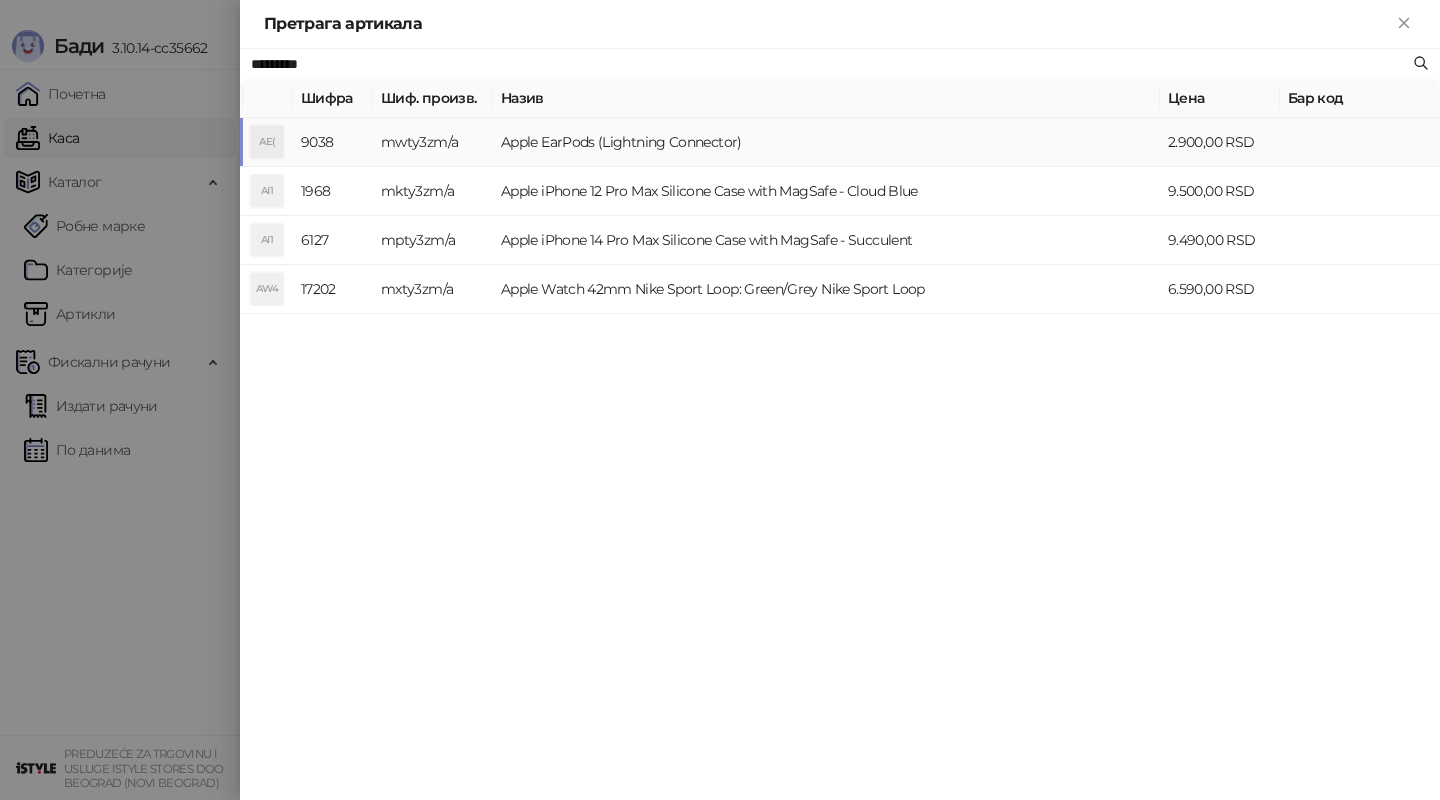type on "*********" 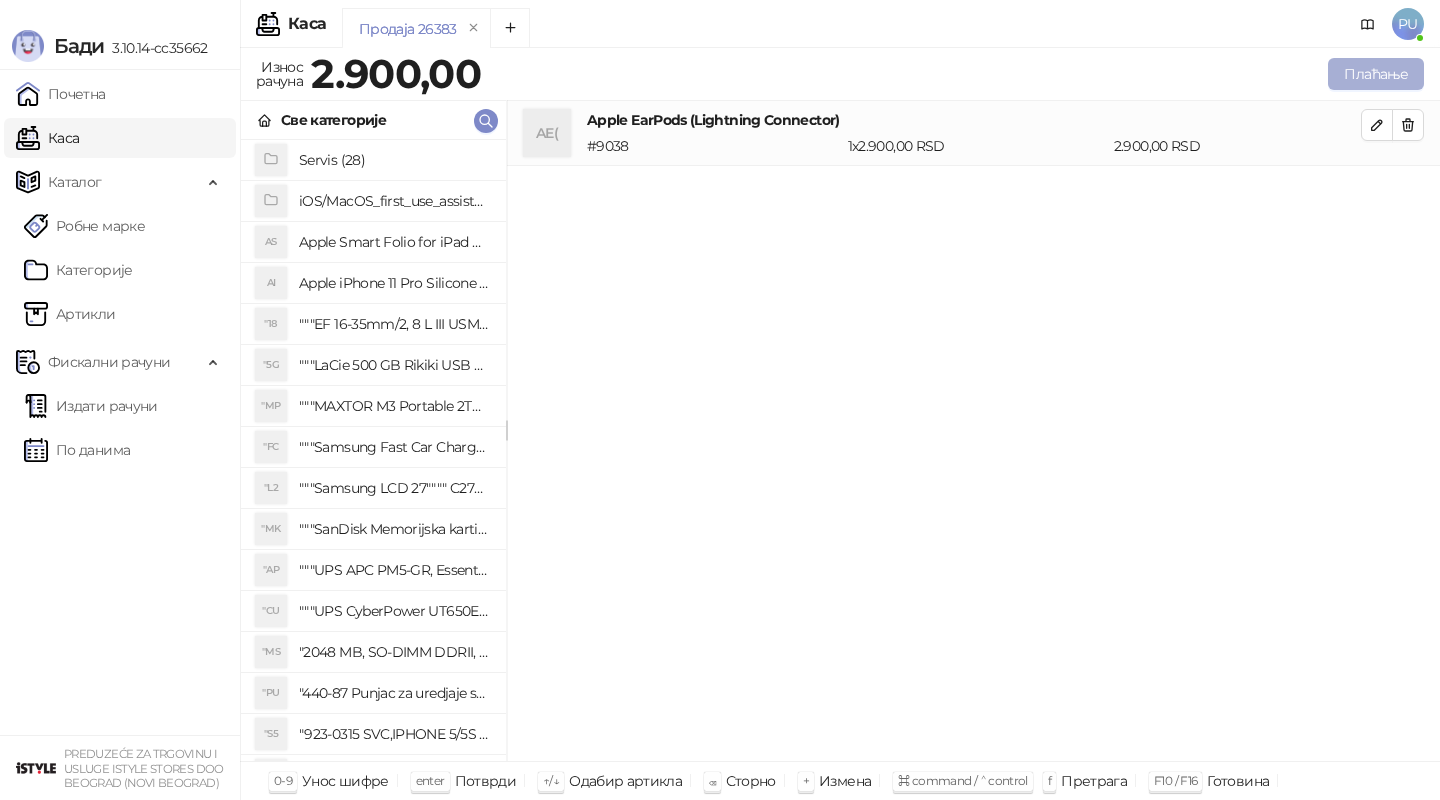 click on "Плаћање" at bounding box center [1376, 74] 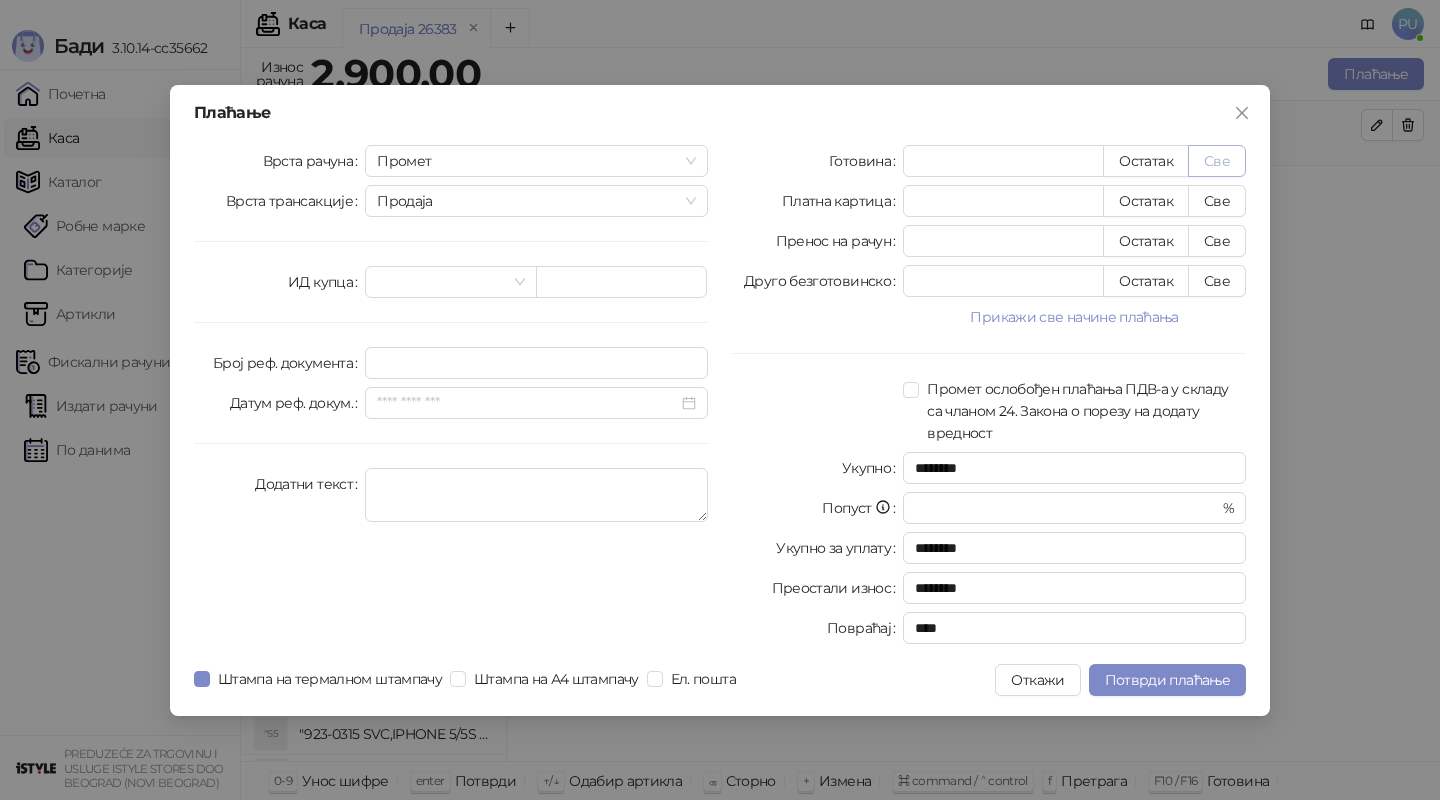 click on "Све" at bounding box center [1217, 161] 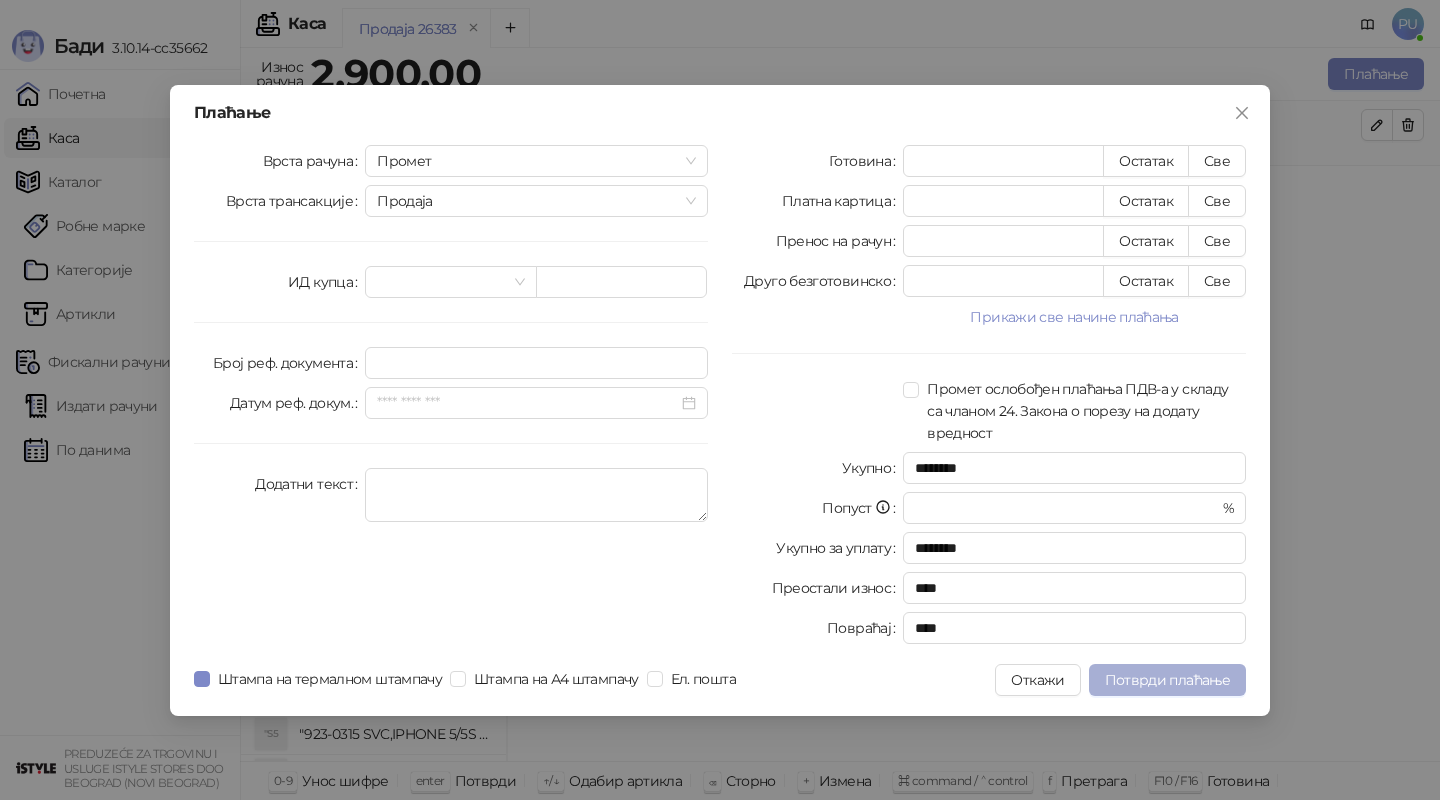 click on "Потврди плаћање" at bounding box center [1167, 680] 